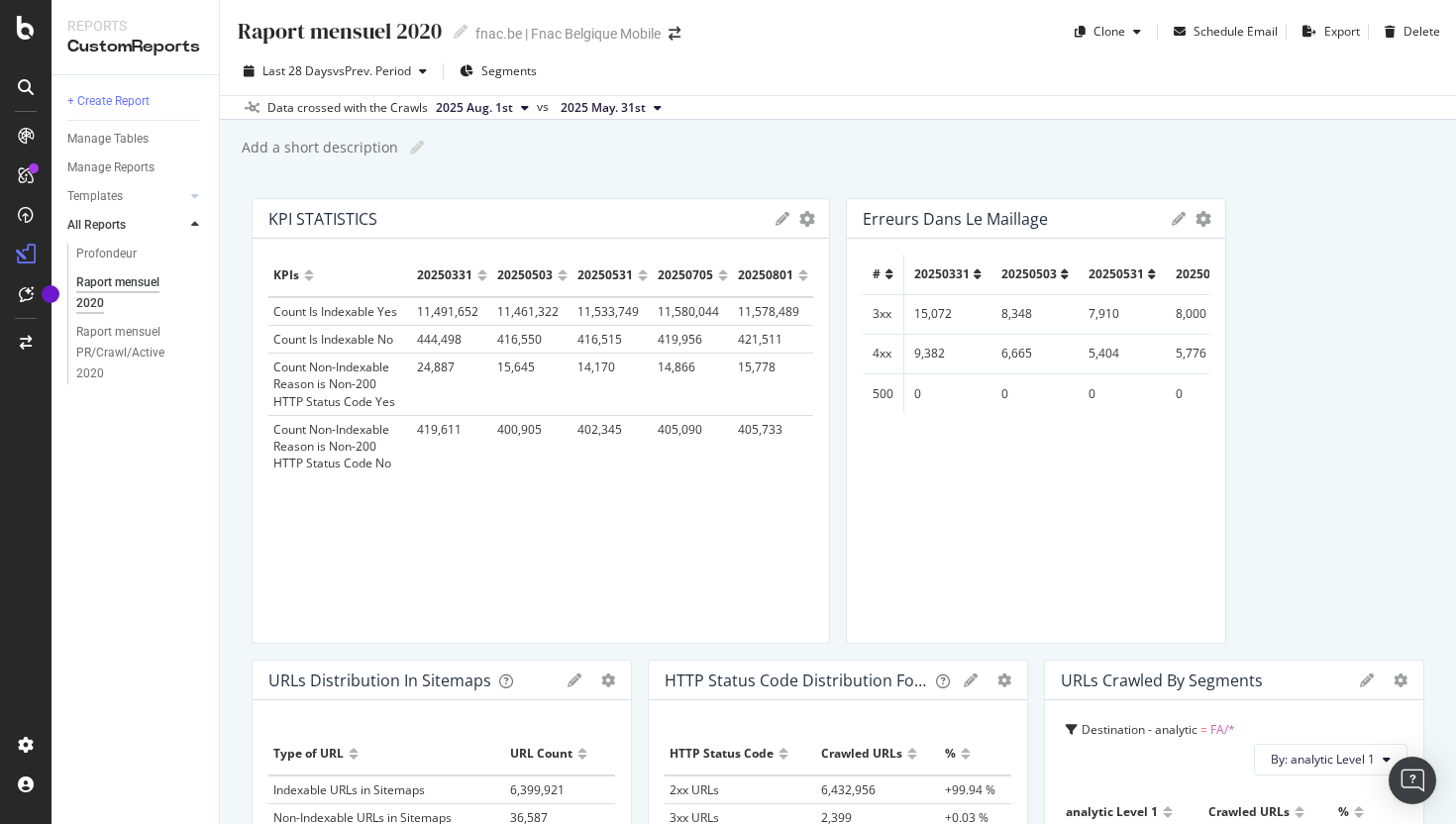 scroll, scrollTop: 0, scrollLeft: 0, axis: both 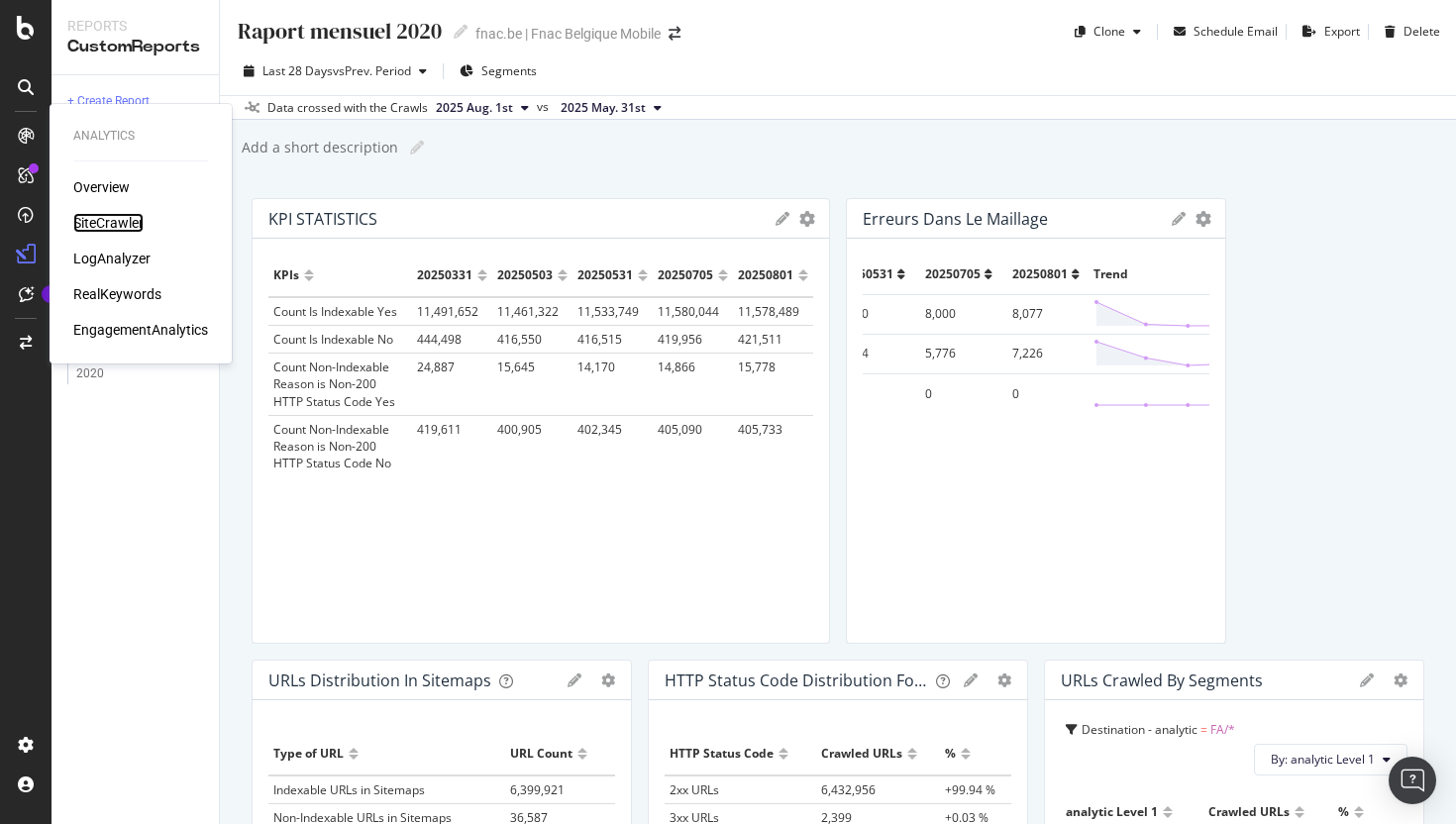 click on "SiteCrawler" at bounding box center [108, 223] 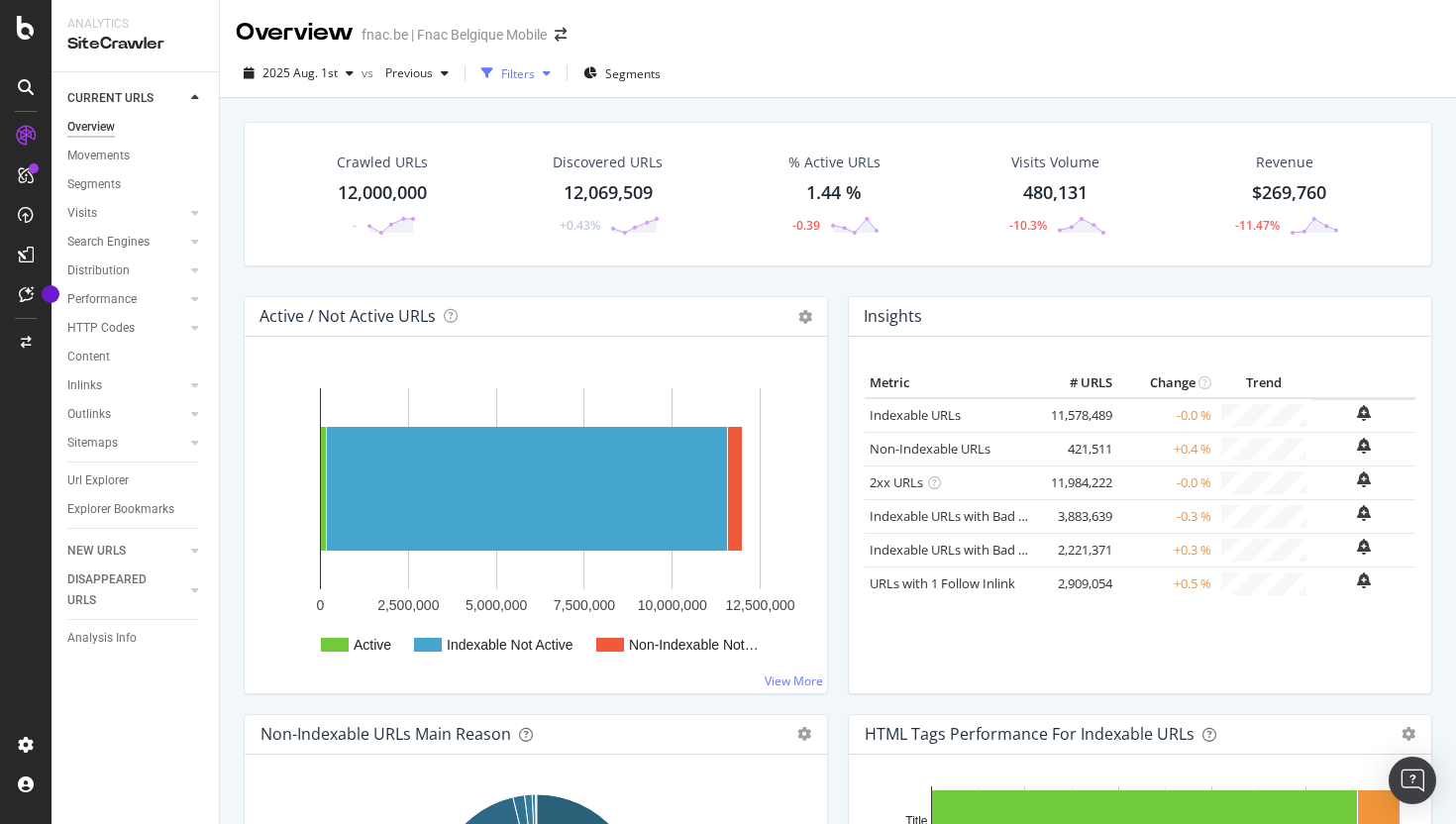 click at bounding box center (487, 73) 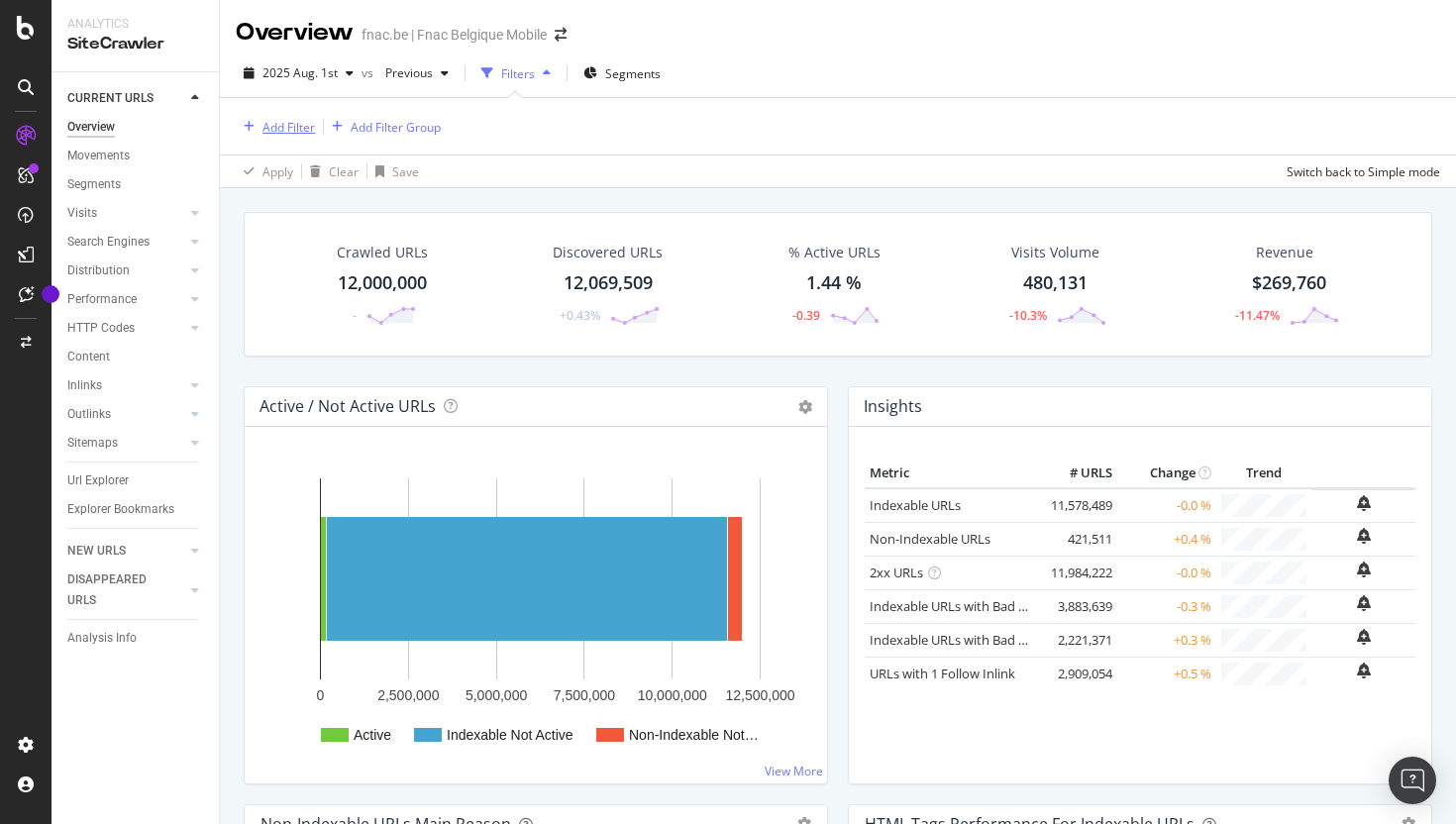 click on "Add Filter" at bounding box center [288, 127] 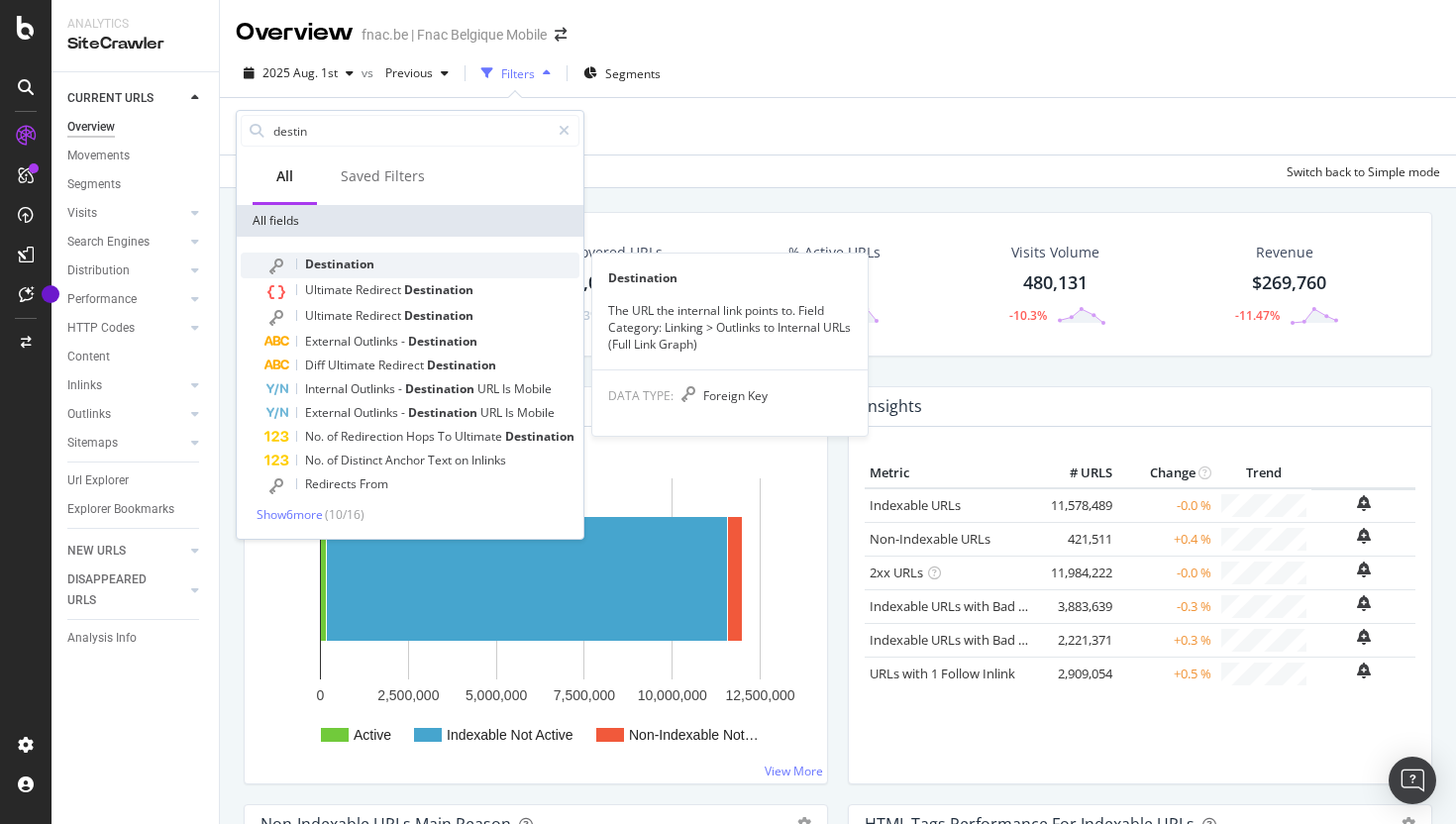 type on "destin" 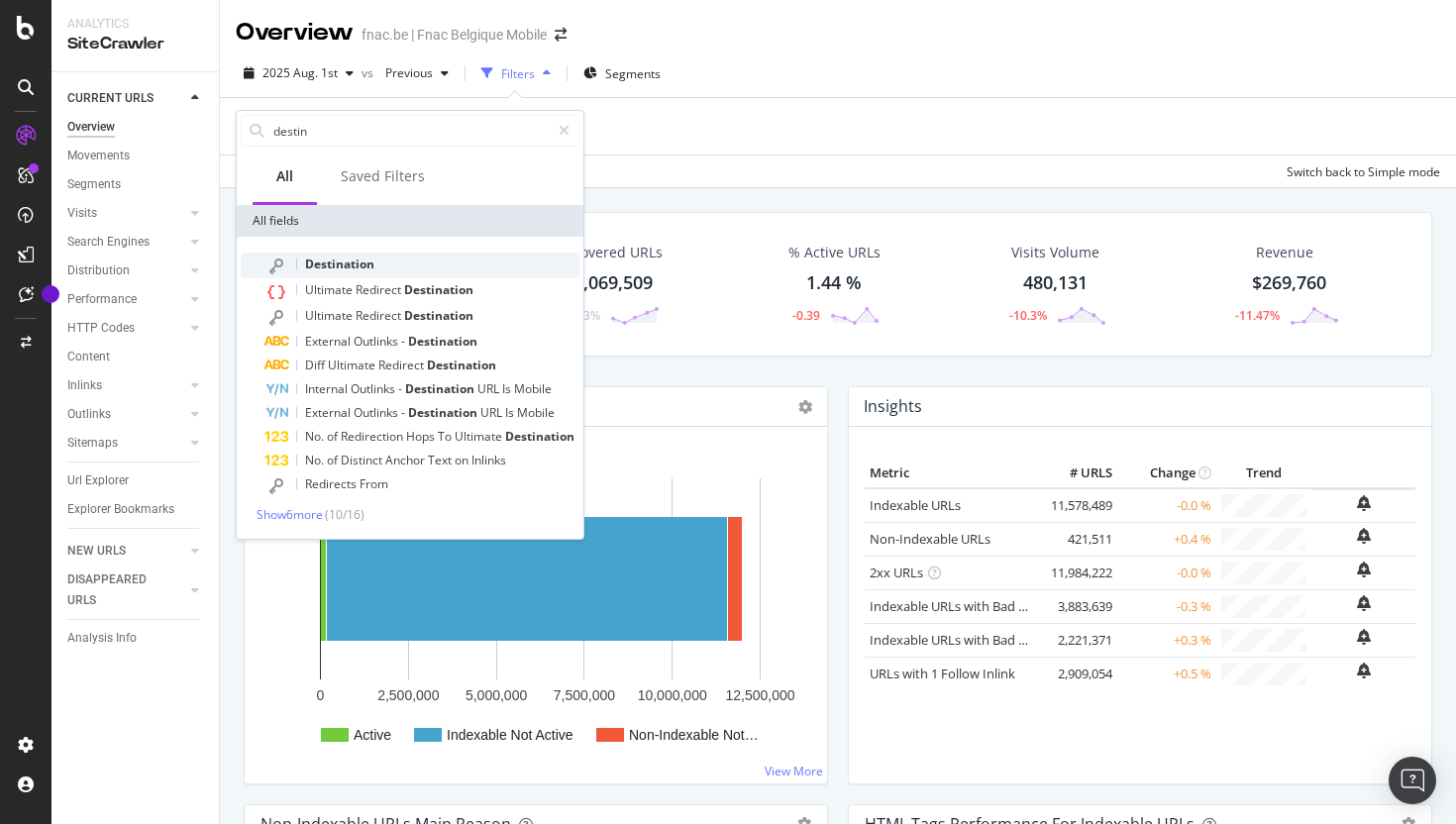 click on "Destination" at bounding box center (422, 265) 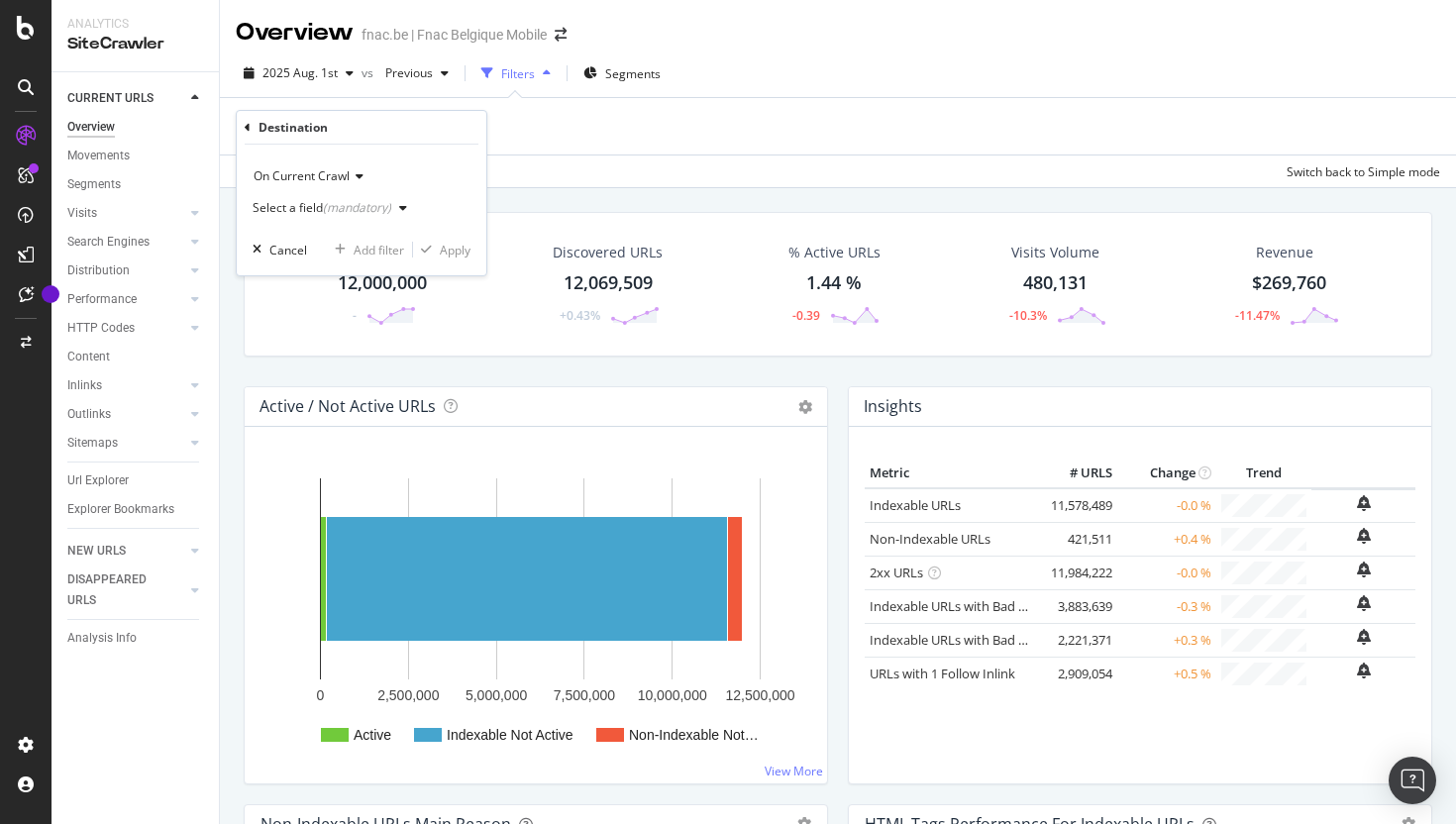 click on "Select a field (mandatory)" at bounding box center (334, 208) 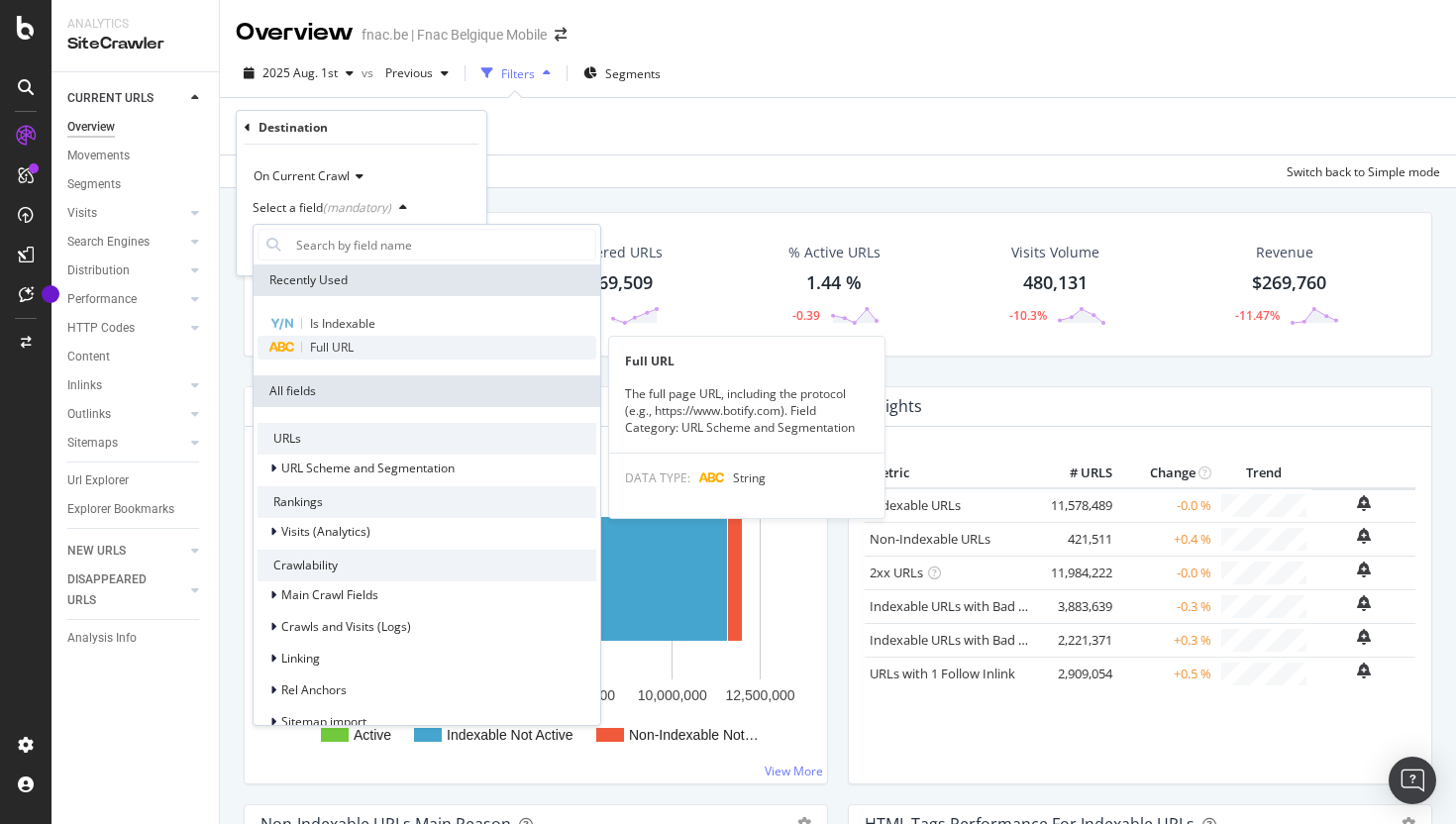 click on "Full URL" at bounding box center (332, 347) 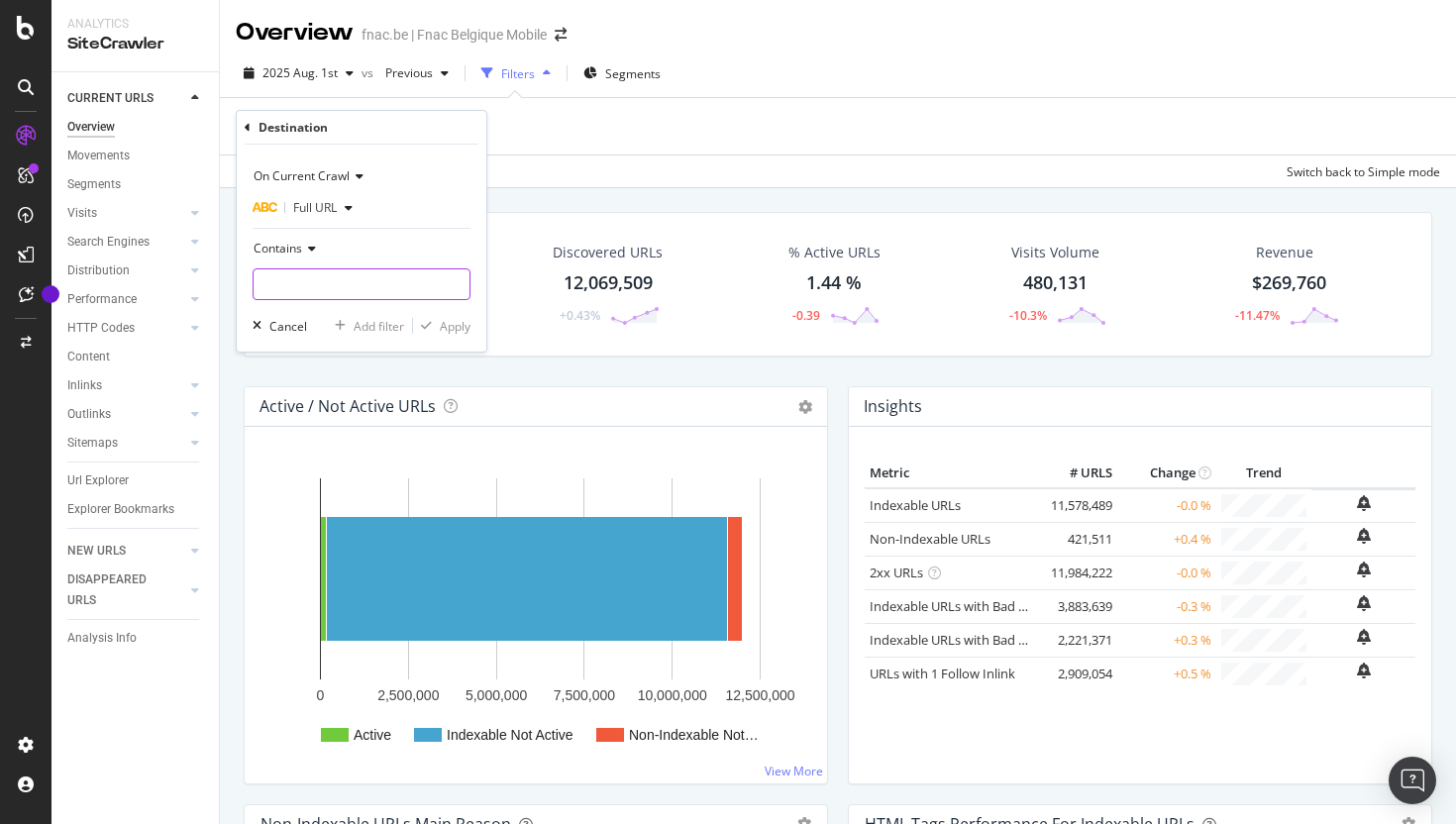 click at bounding box center [362, 284] 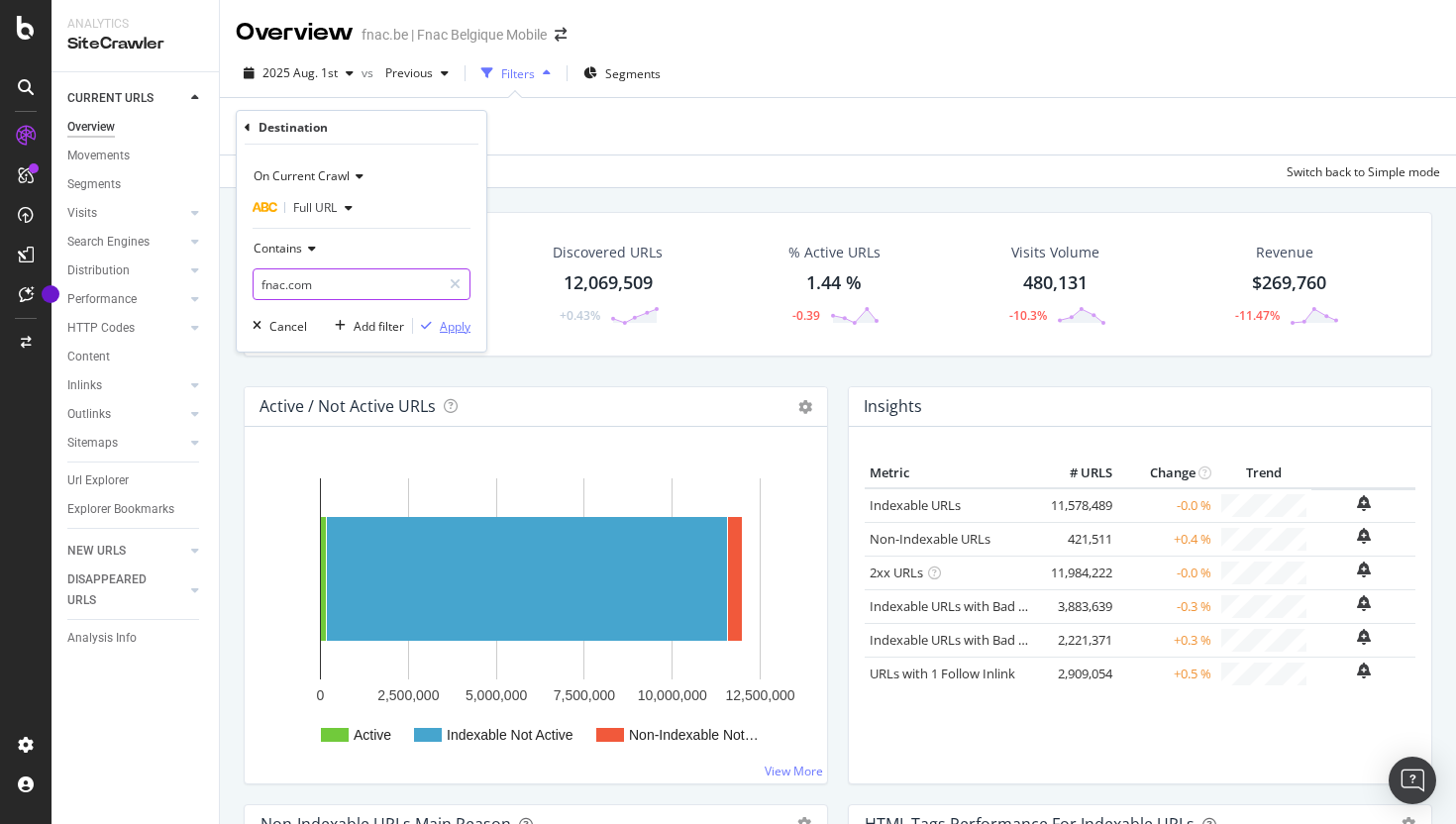 type on "fnac.com" 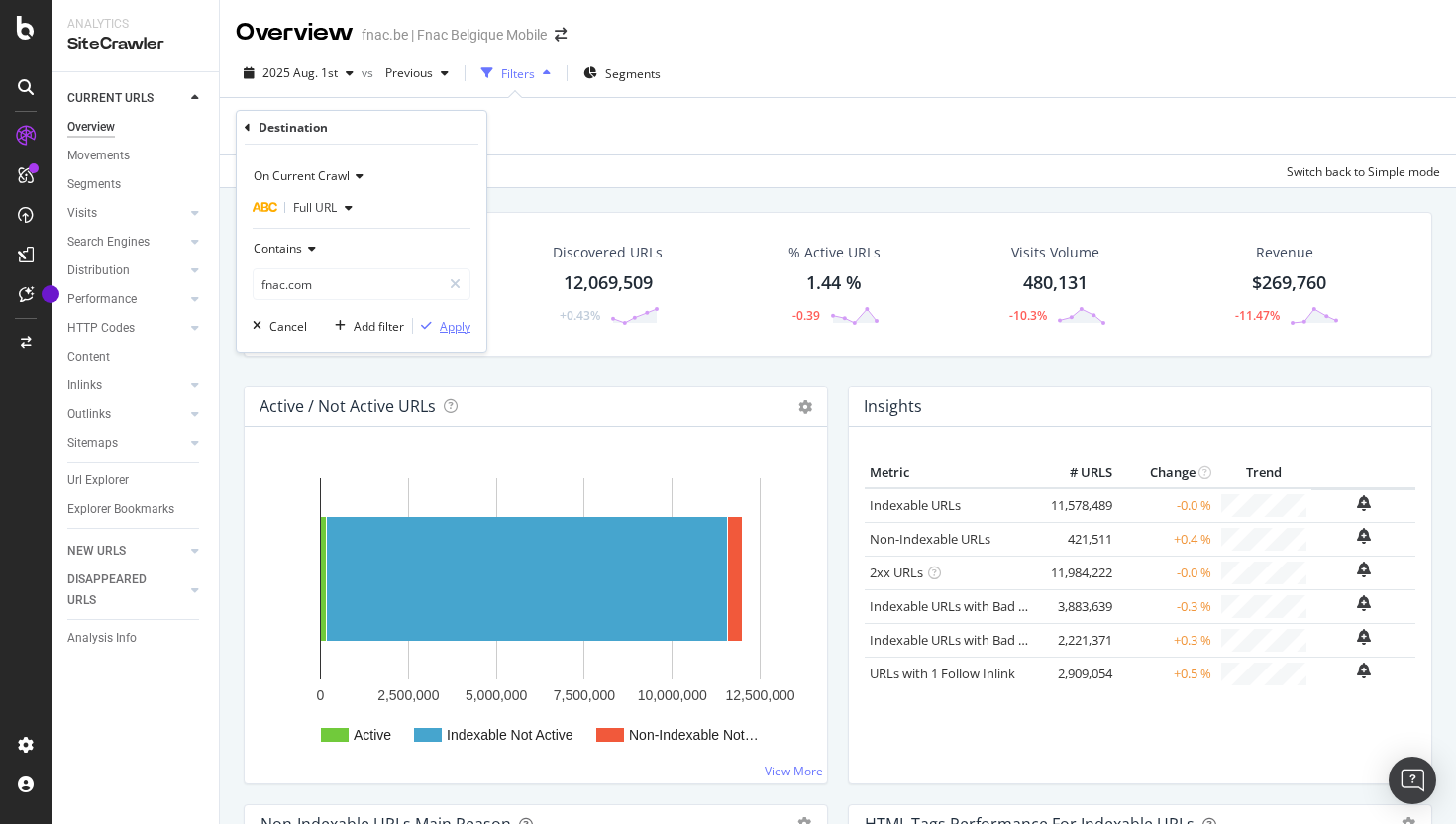 click on "Apply" at bounding box center [455, 326] 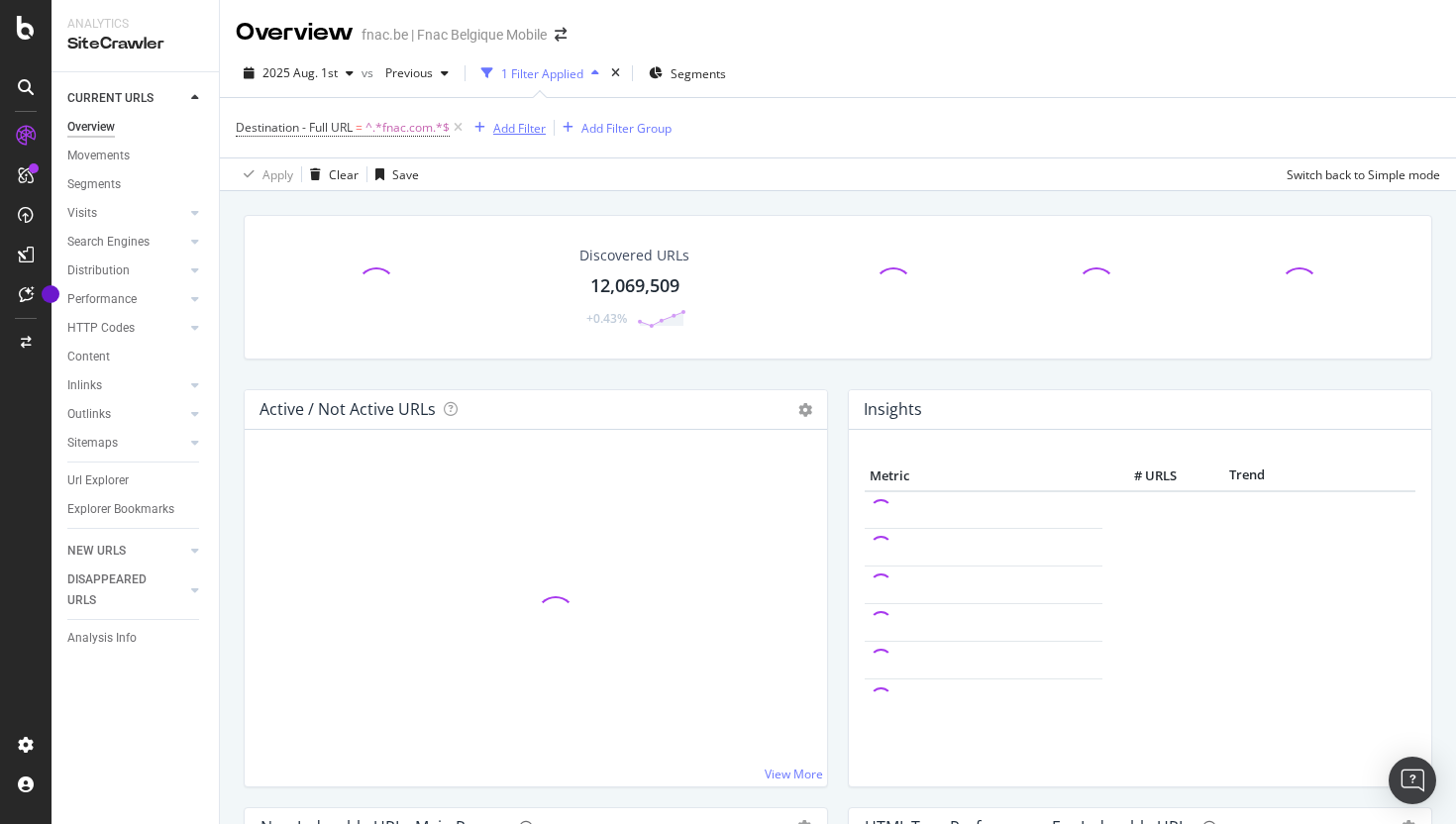 click on "Add Filter" at bounding box center (519, 128) 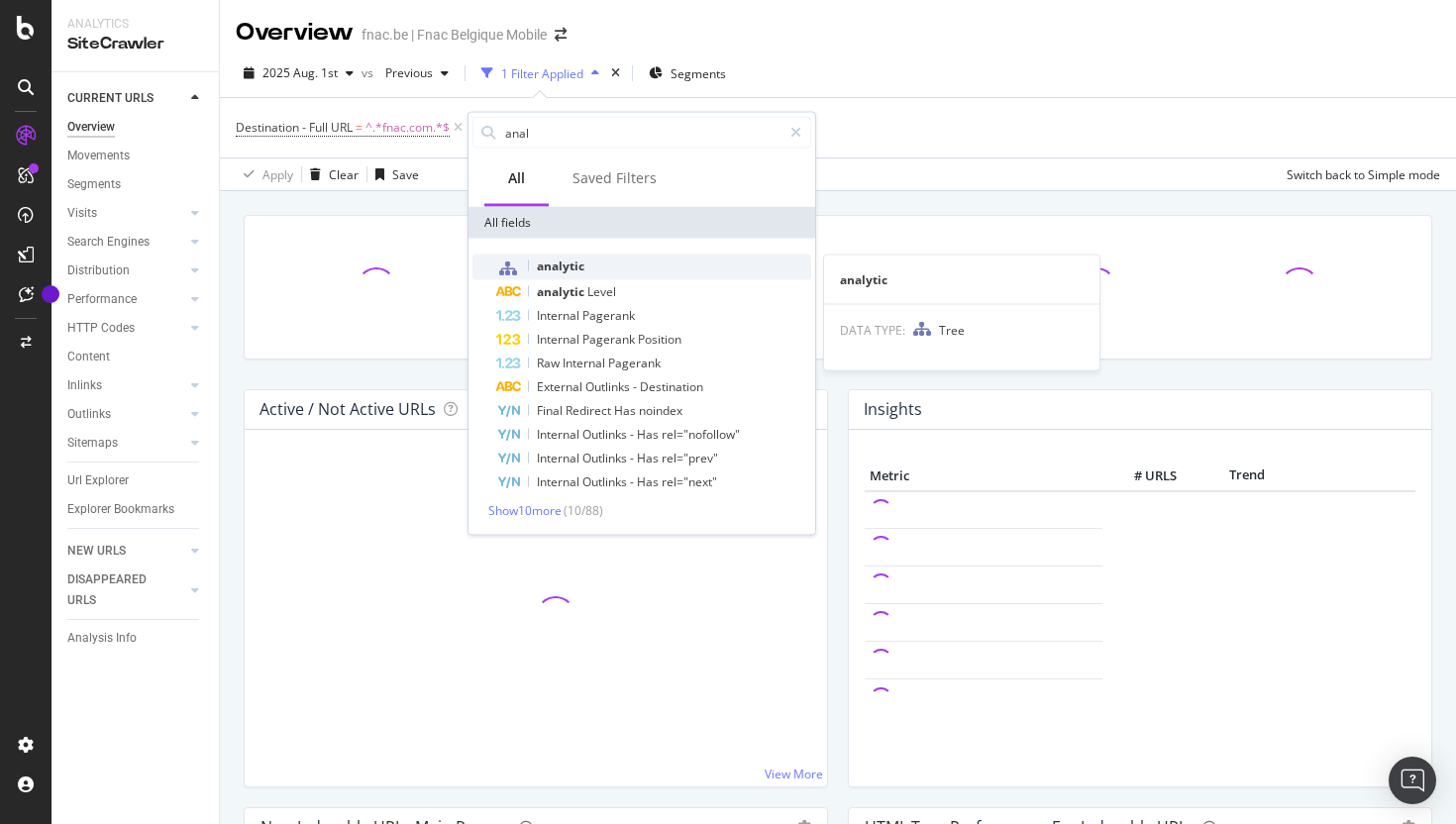 type on "anal" 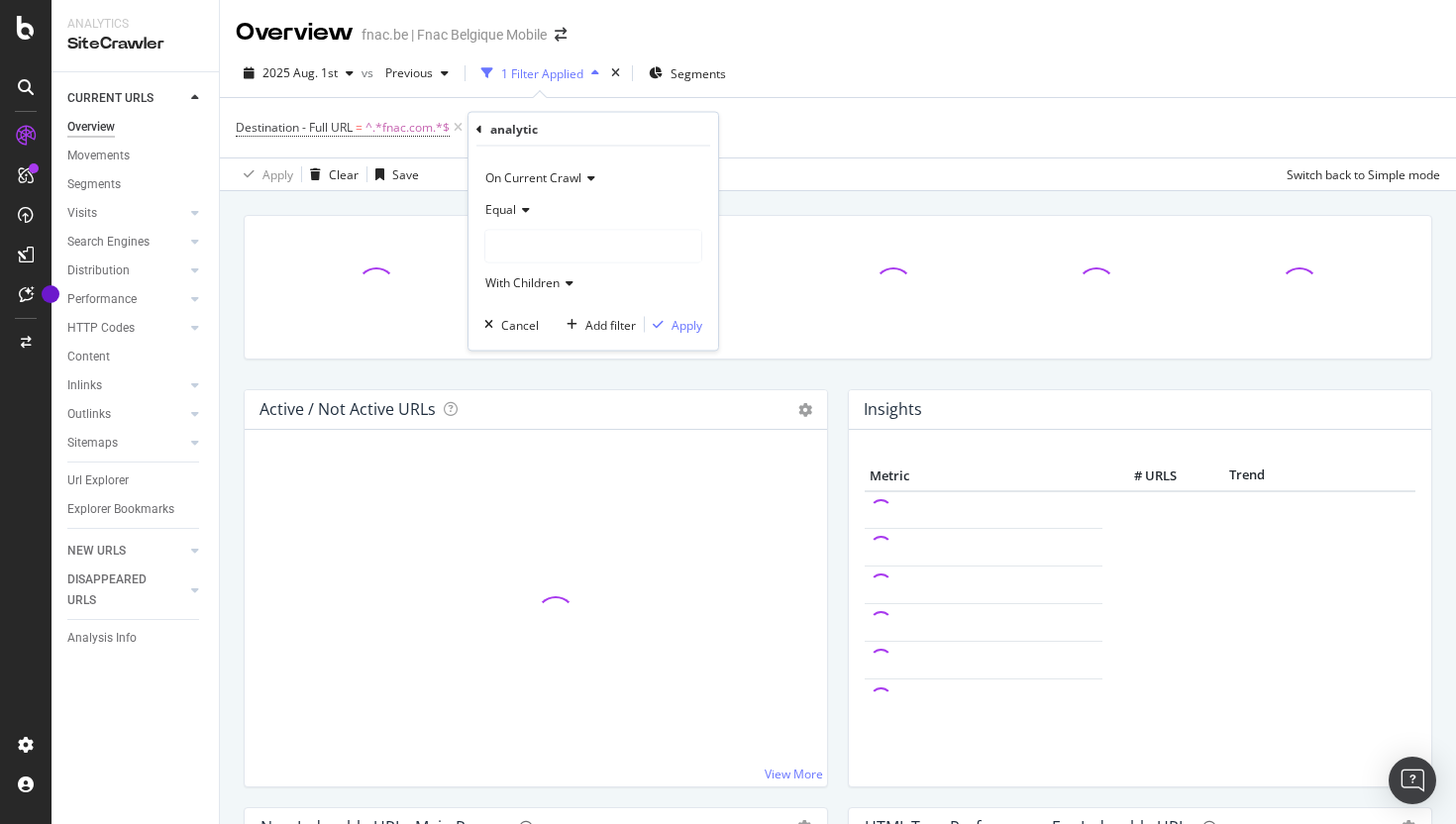 click at bounding box center (593, 247) 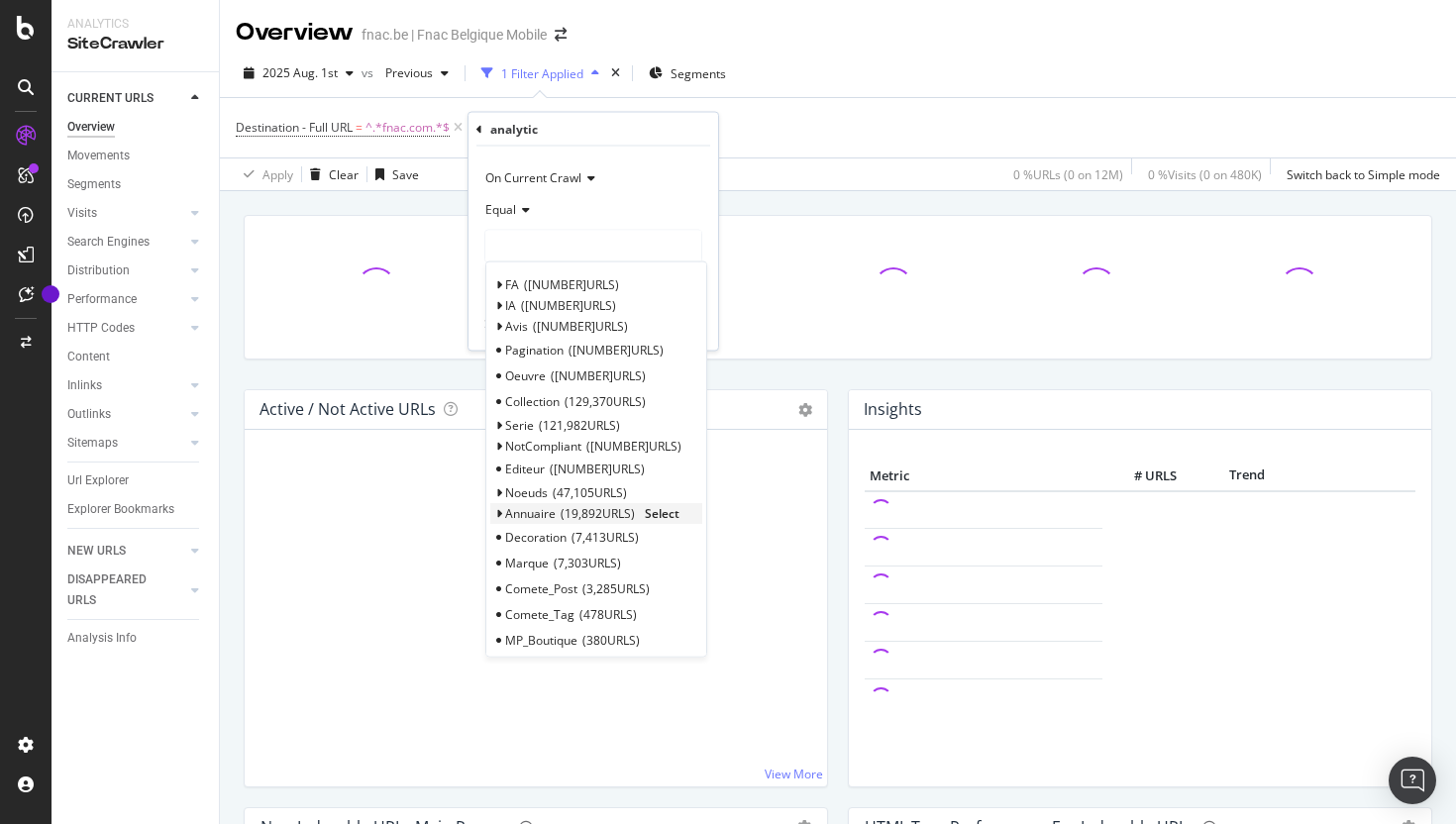 click at bounding box center (498, 513) 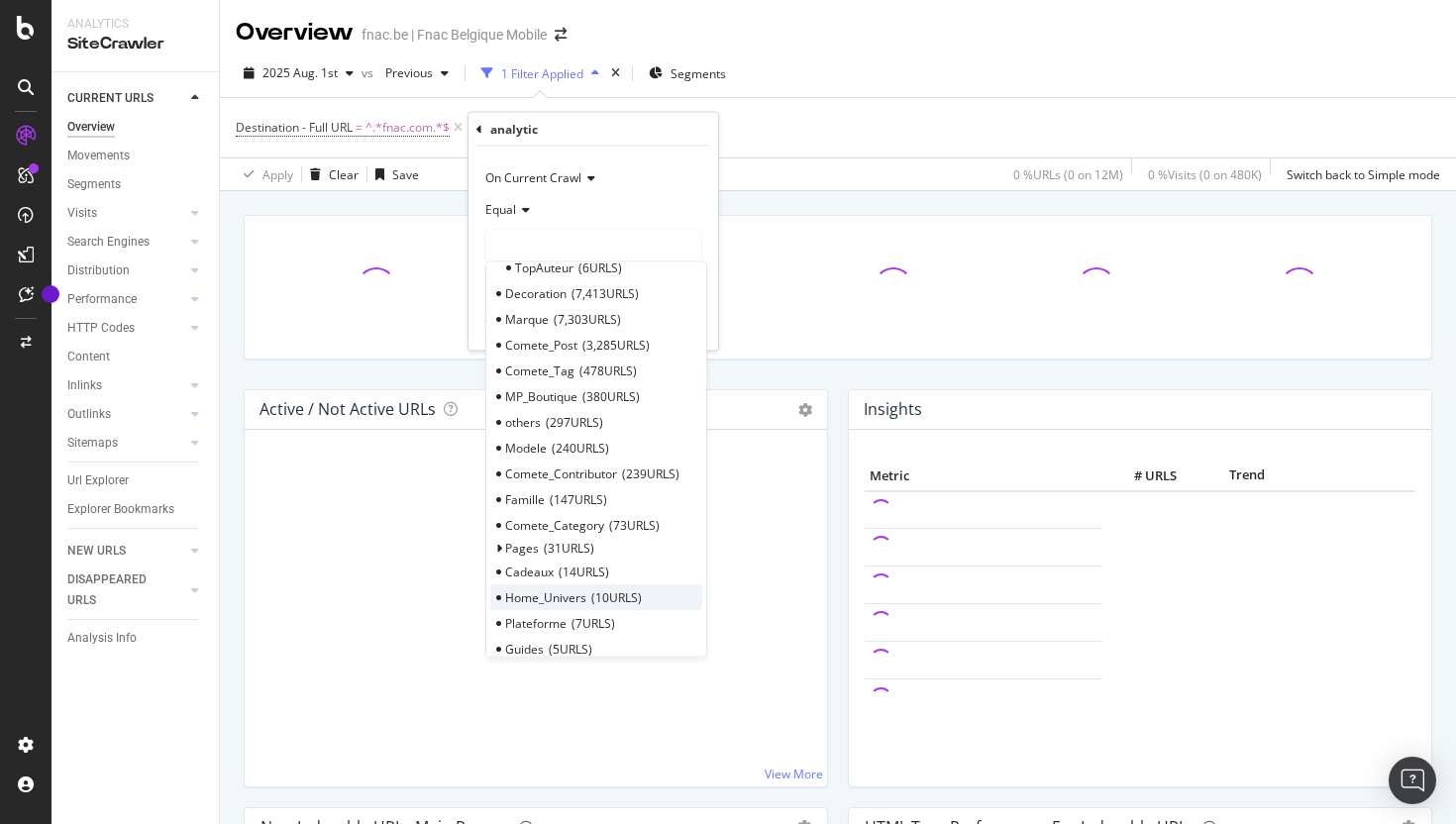 scroll, scrollTop: 325, scrollLeft: 0, axis: vertical 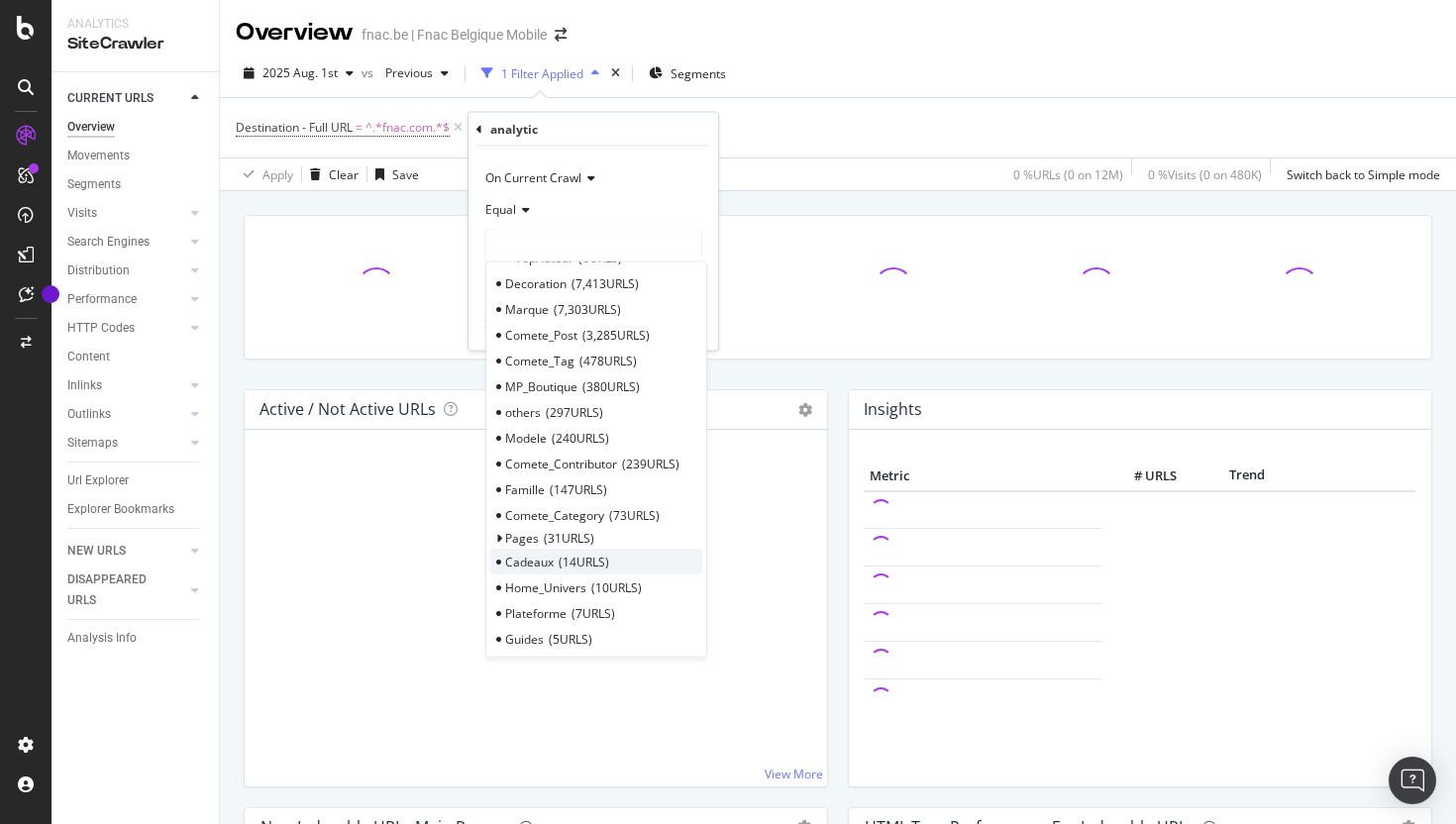 click on "Cadeaux" at bounding box center [529, 562] 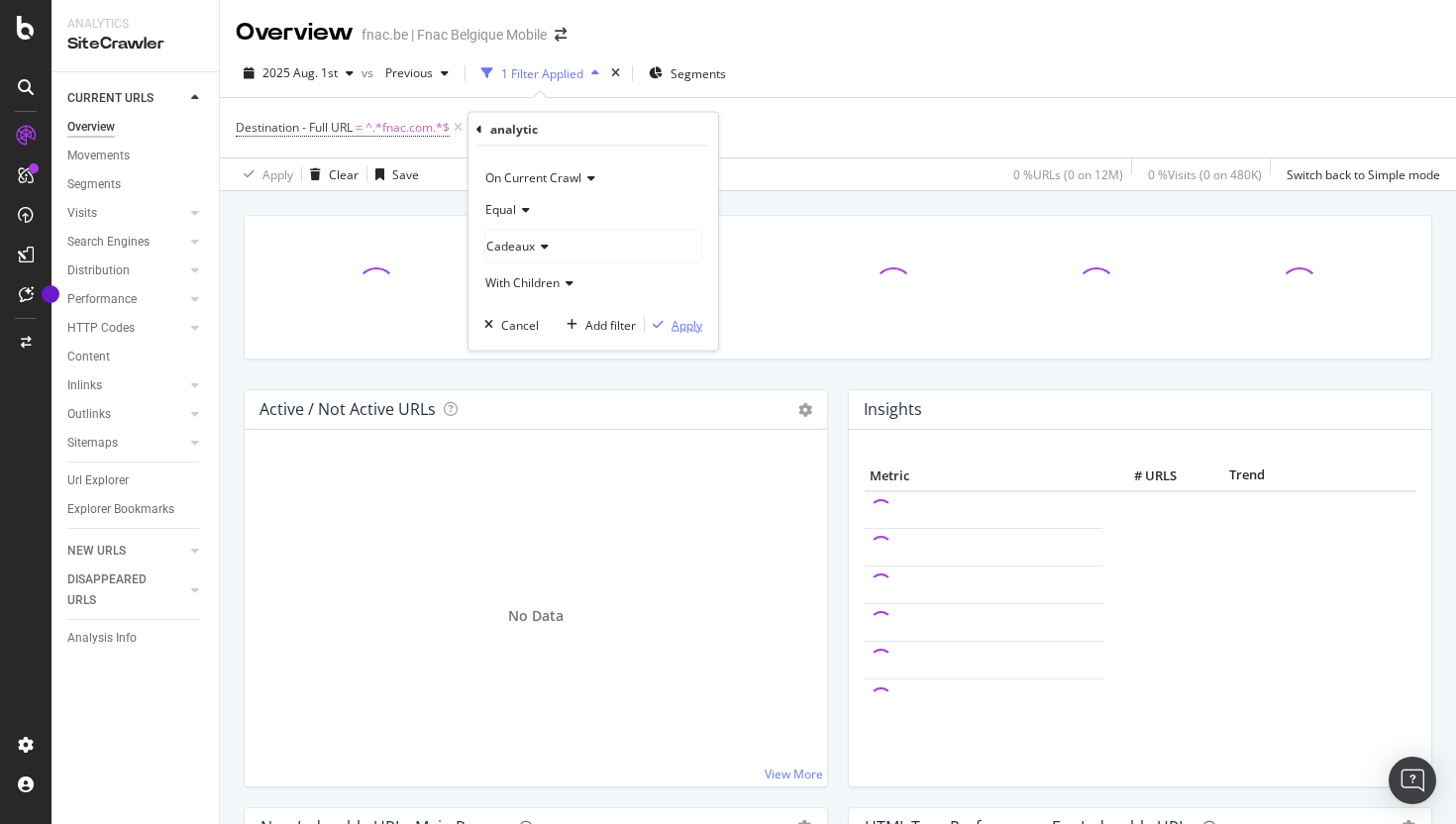 click on "Apply" at bounding box center (686, 324) 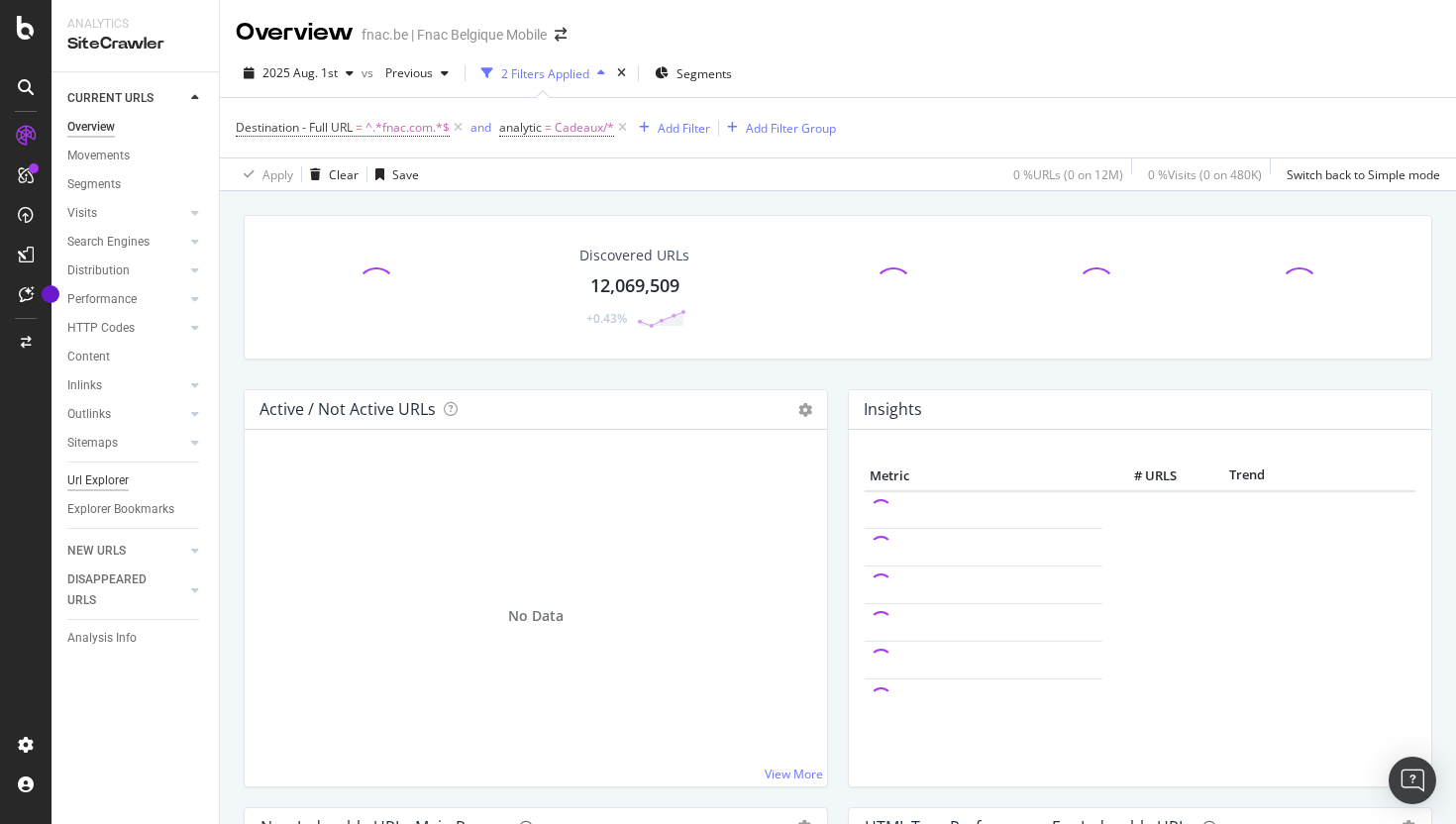 click on "Url Explorer" at bounding box center (98, 480) 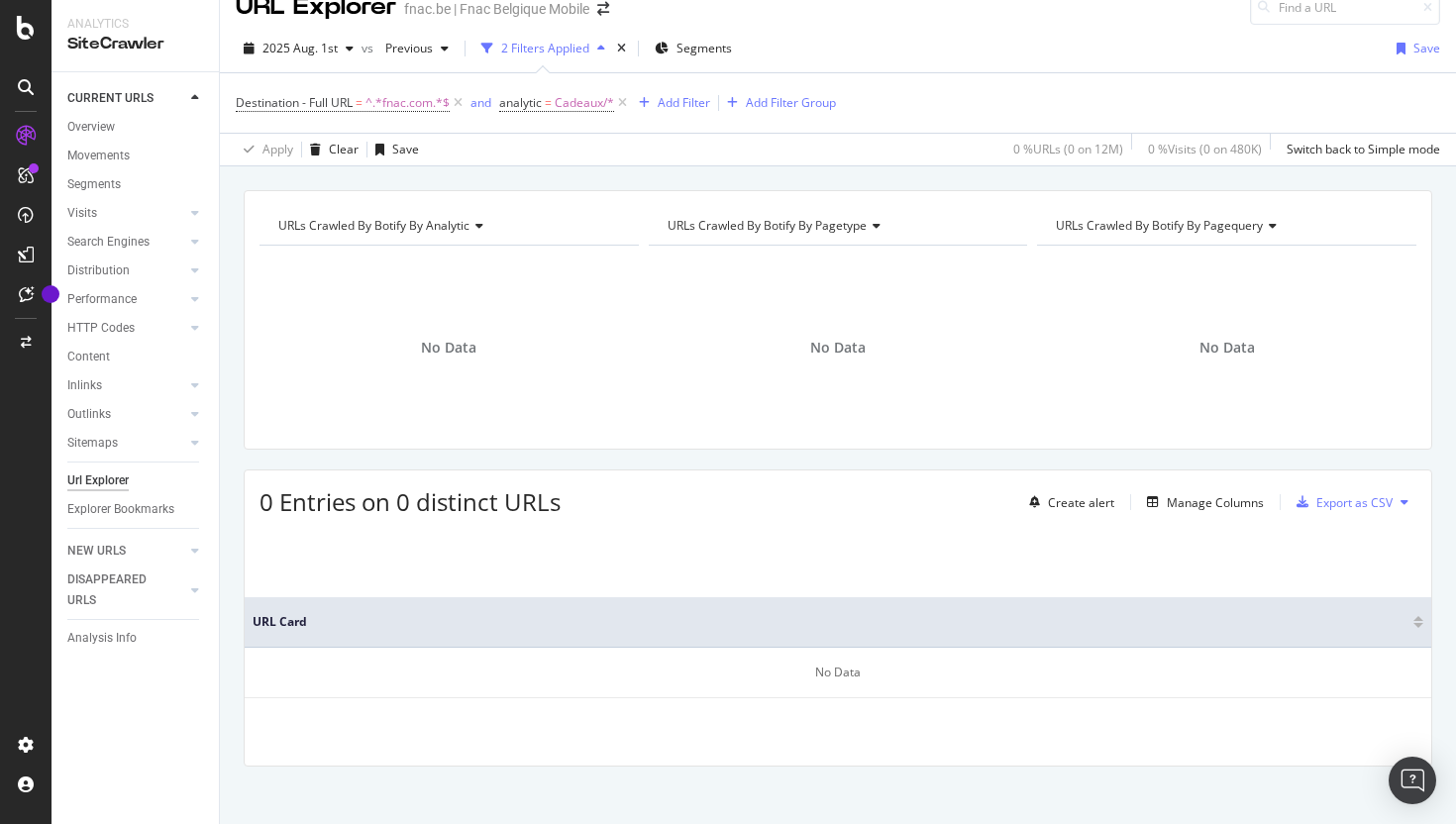 scroll, scrollTop: 0, scrollLeft: 0, axis: both 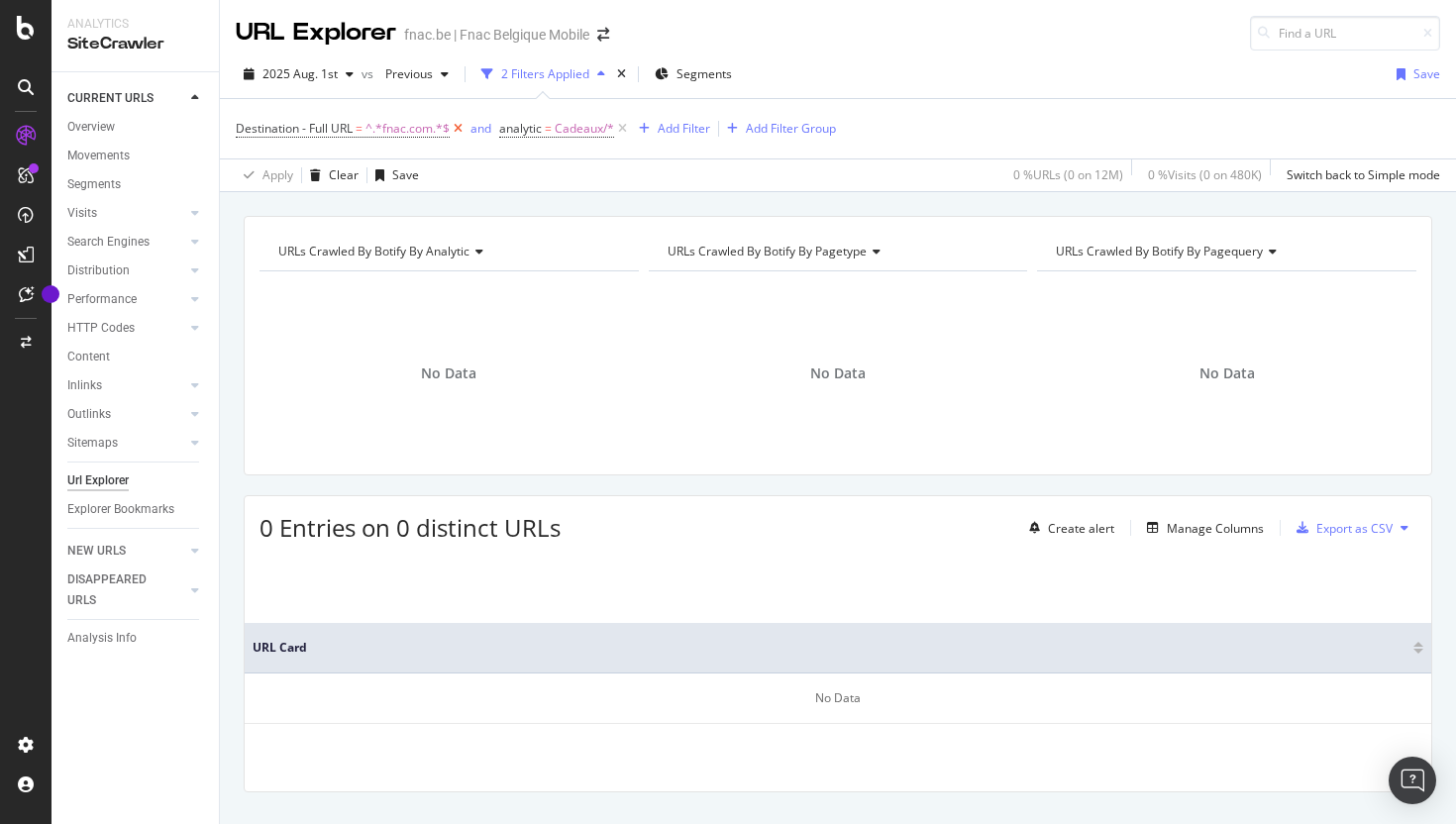 click at bounding box center (458, 129) 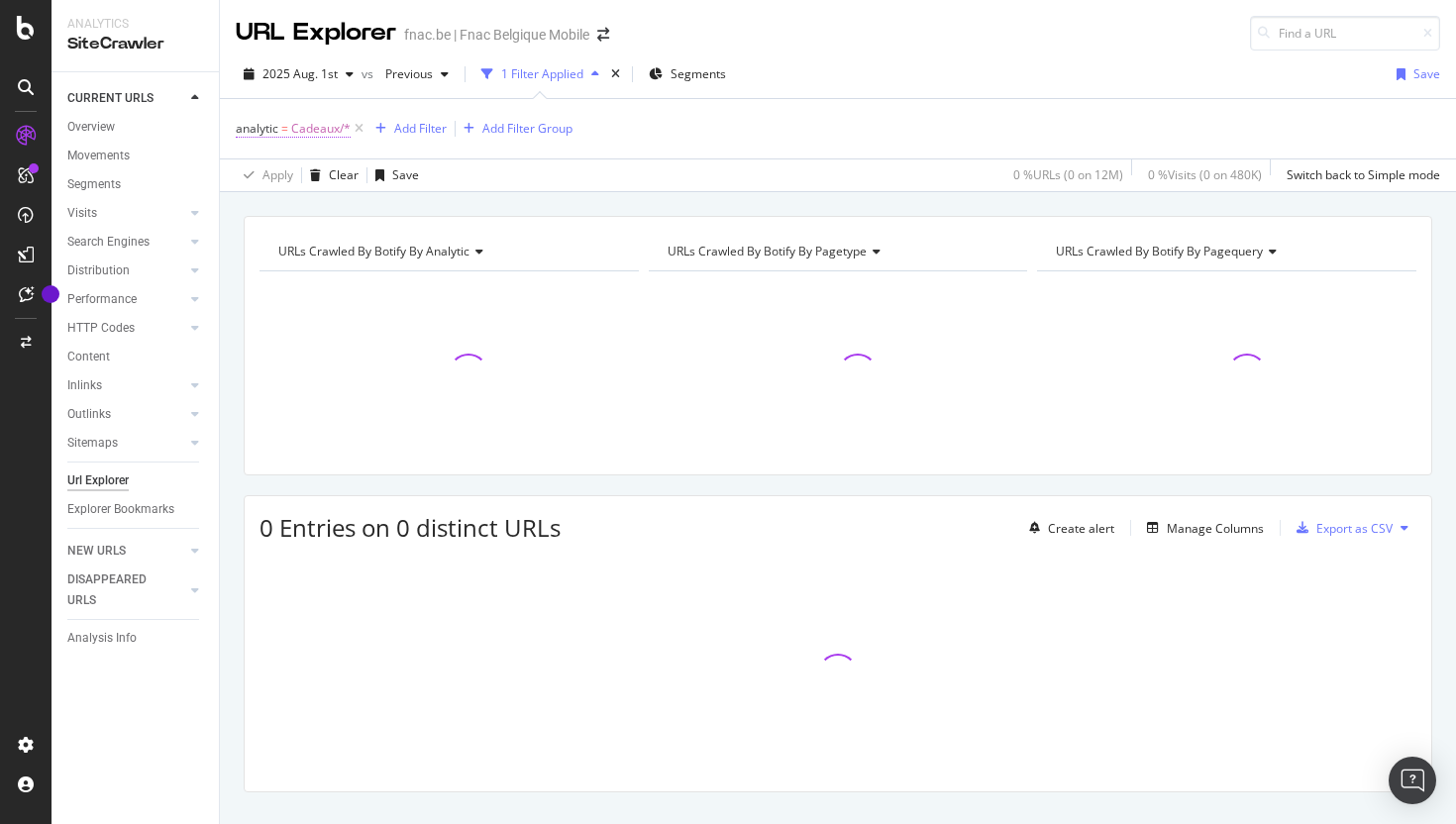 click on "Cadeaux/*" at bounding box center [321, 129] 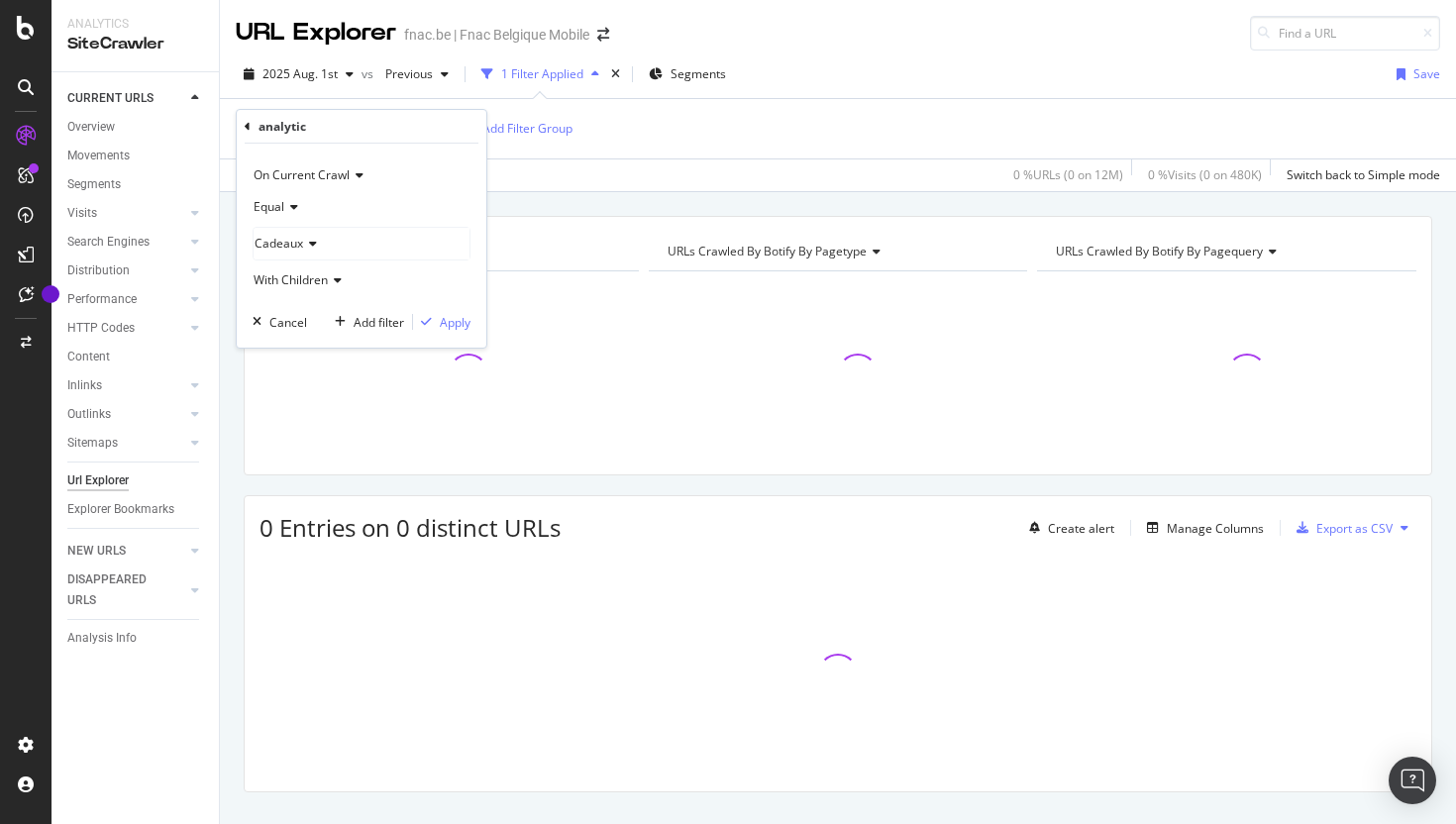 click on "[DATE] [MONTH] [NUMBER] vs Previous [NUMBER] Filter Applied Segments Save" at bounding box center [838, 78] 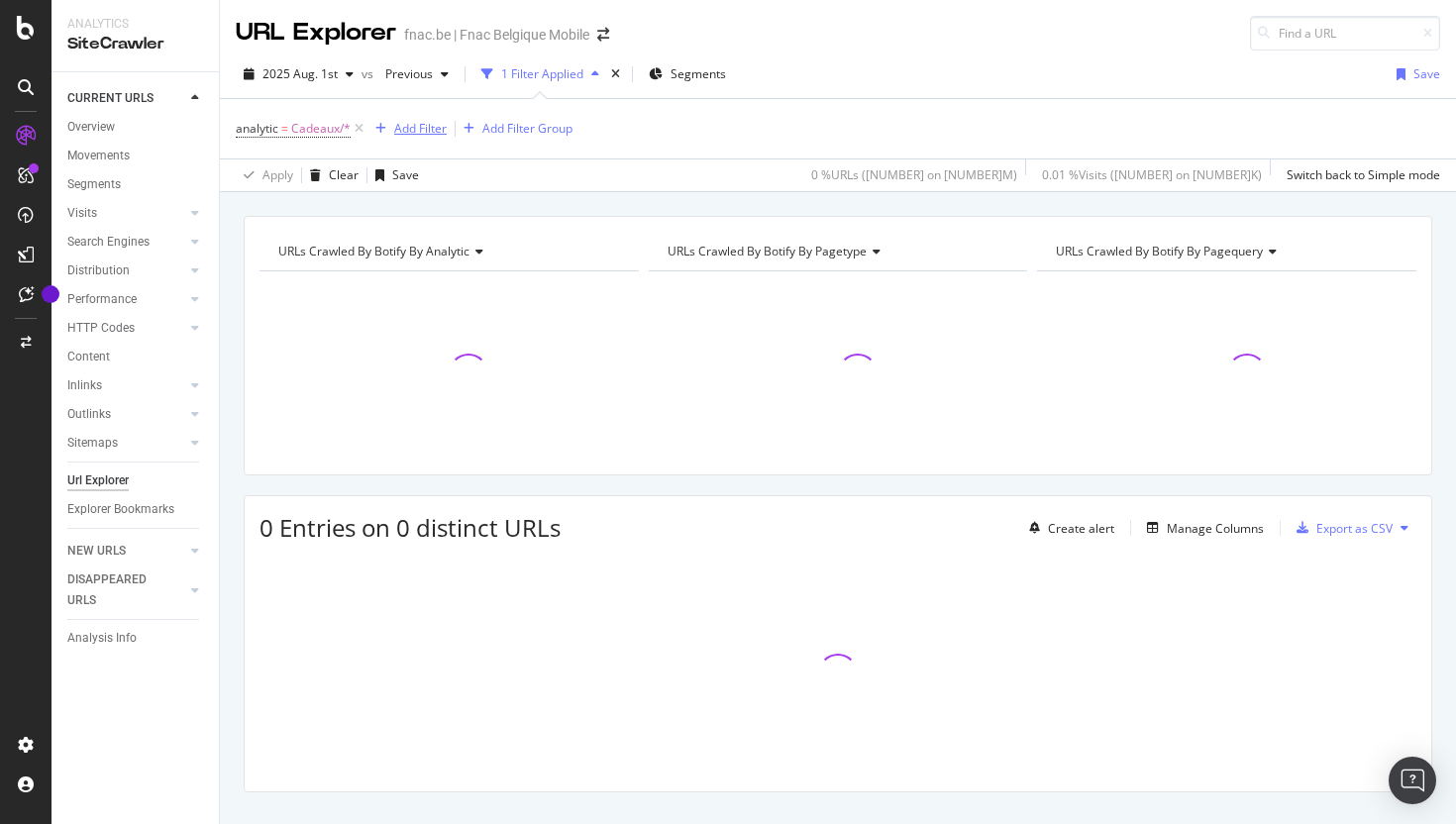 click on "Add Filter" at bounding box center [420, 128] 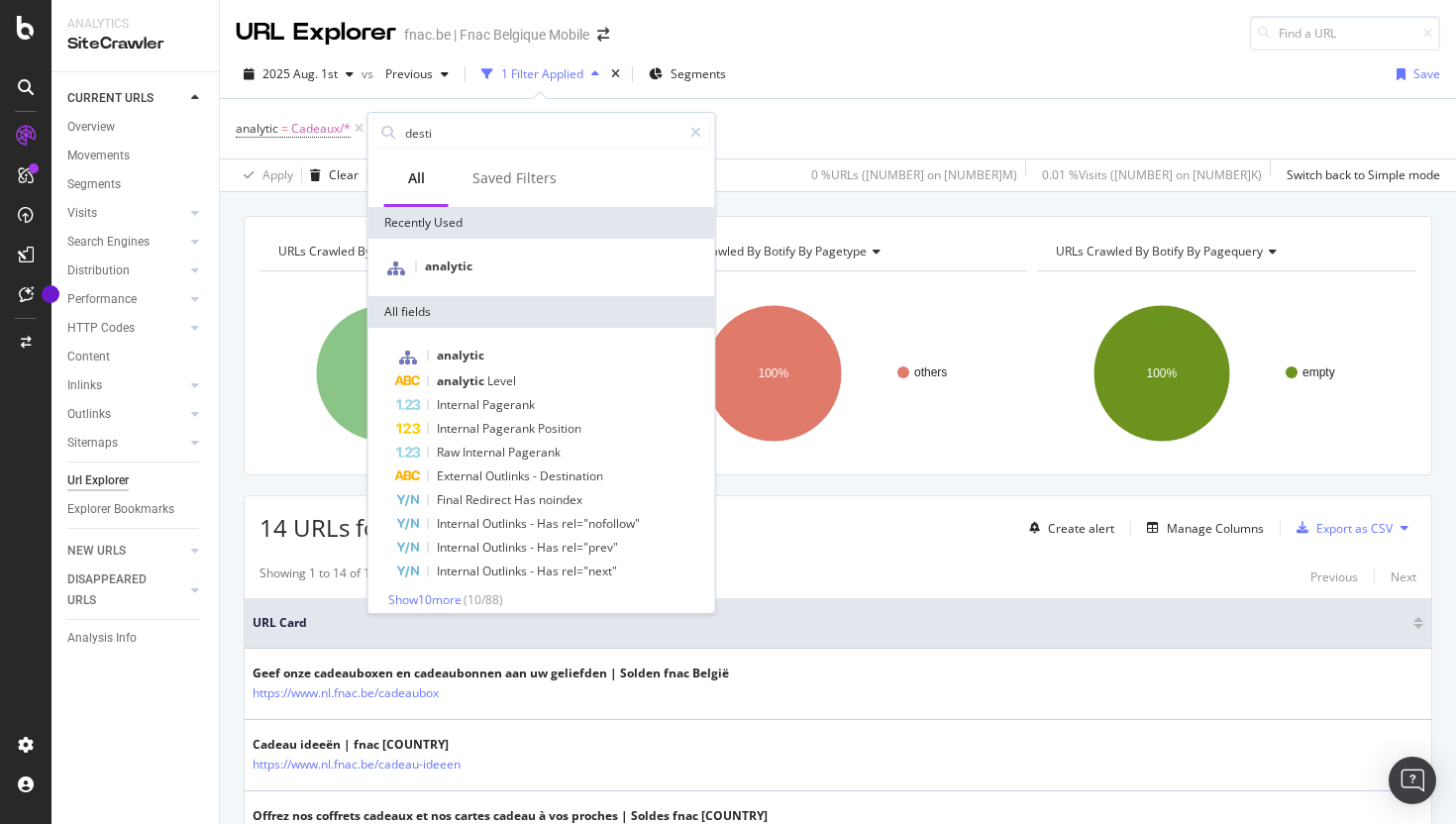 type on "destin" 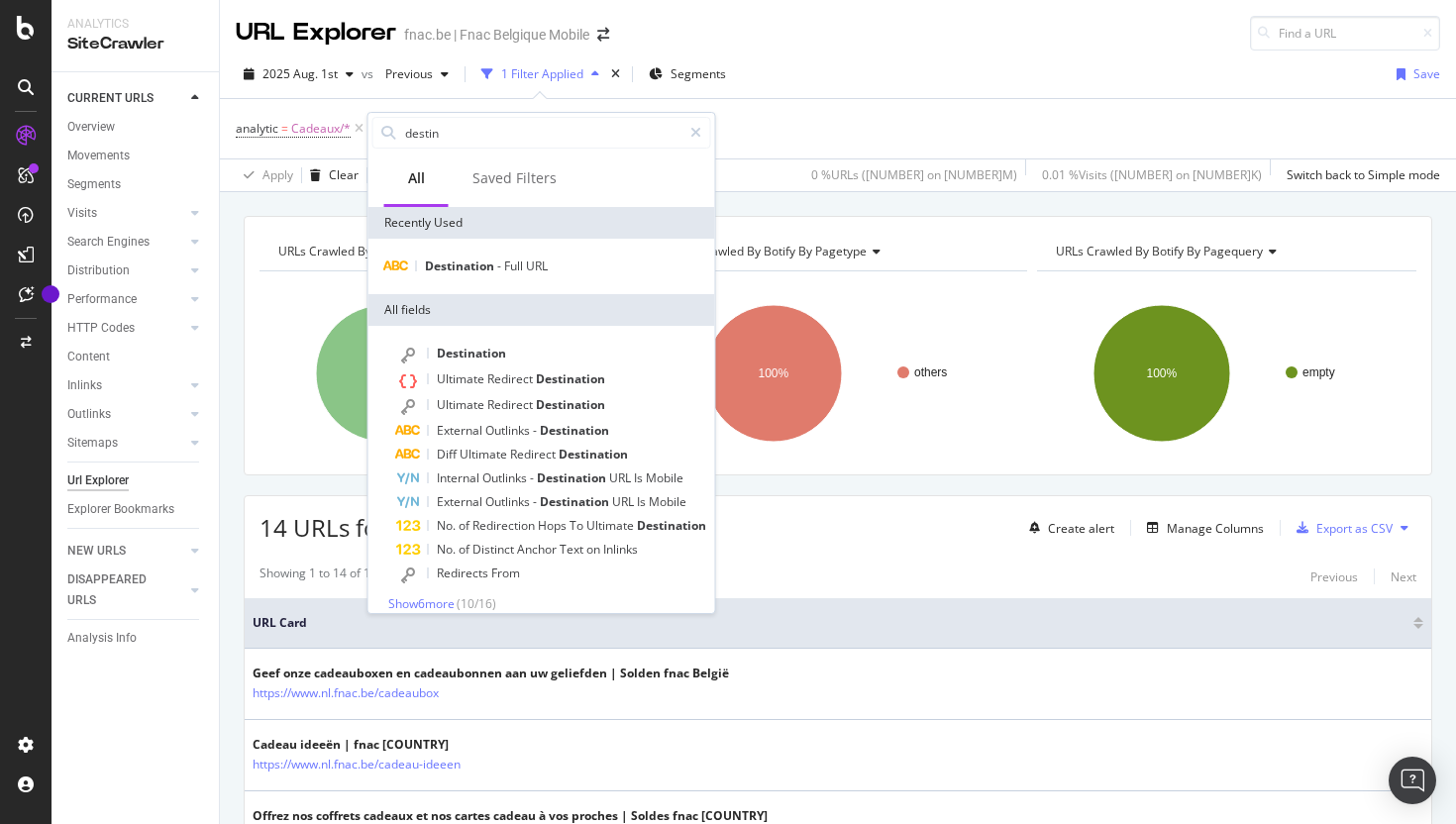 click on "CURRENT URLS Overview Movements Segments Visits Analysis Orphan URLs Search Engines Top Charts Segments Conversion Insights Orphans Explorer Distribution Top Charts Segments Insights Internationalization Performance Top Charts Segments Insights HTTP Codes Top Charts Segments Insights Content Inlinks Top Charts Segments Insights Outlinks Top Charts Segments Insights Sitemaps Top Charts Insights Url Explorer Explorer Bookmarks NEW URLS Overview Segments Visits Analysis Search Engines Top Charts Segments Conversion Insights Distribution Top Charts Segments Insights Internationalization Performance Top Charts Segments Insights HTTP Codes Top Charts Segments Insights Content Inlinks Top Charts Segments Insights Outlinks Top Charts Segments Insights Sitemaps Top Charts Insights Url Explorer Explorer Bookmarks DISAPPEARED URLS Overview Segments Visits Analysis Search Engines Top Charts Segments Conversion Insights Distribution Top Charts Segments Insights Internationalization Performance Top Charts Segments Insights" at bounding box center (135, 448) 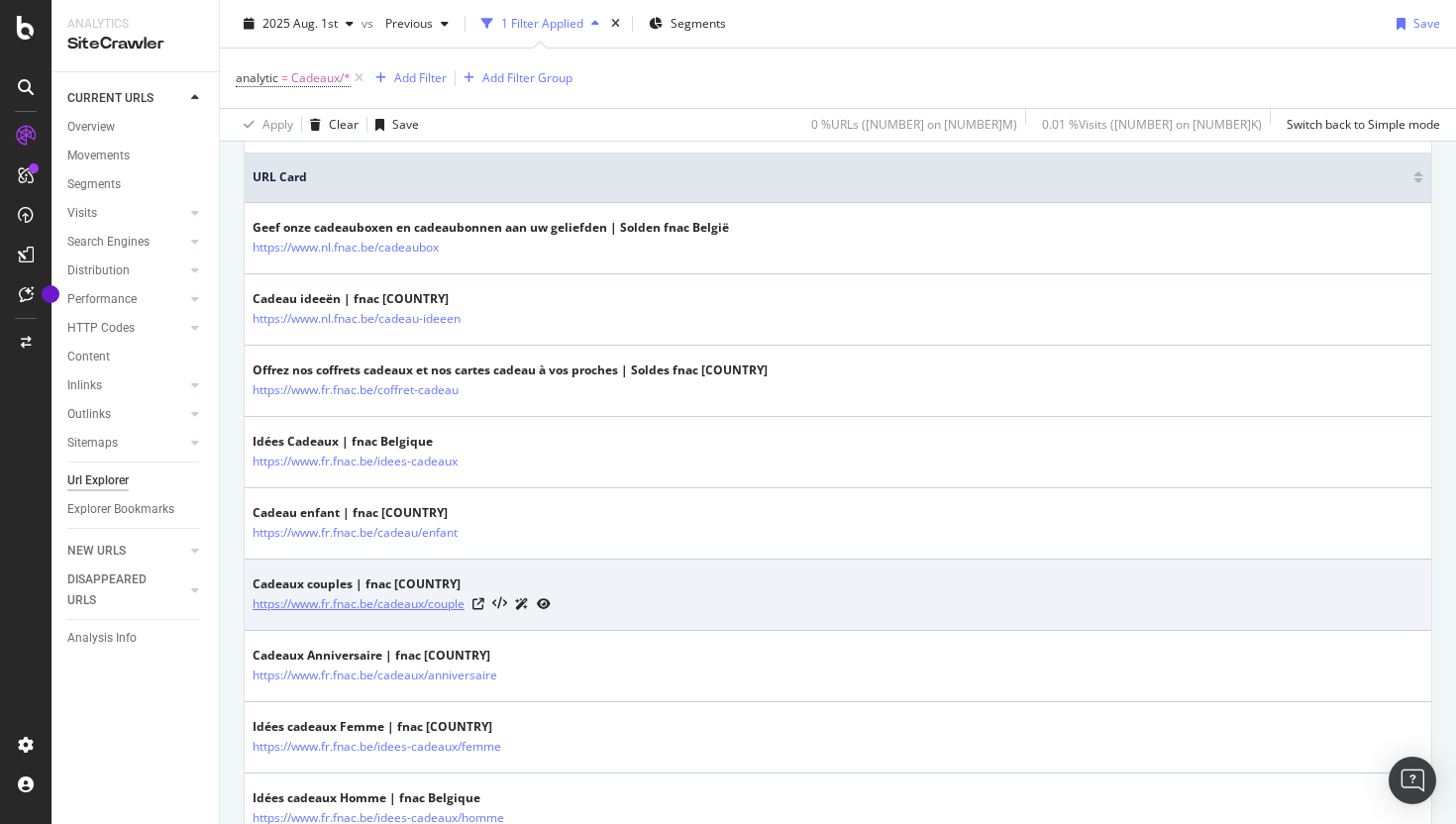 scroll, scrollTop: 449, scrollLeft: 0, axis: vertical 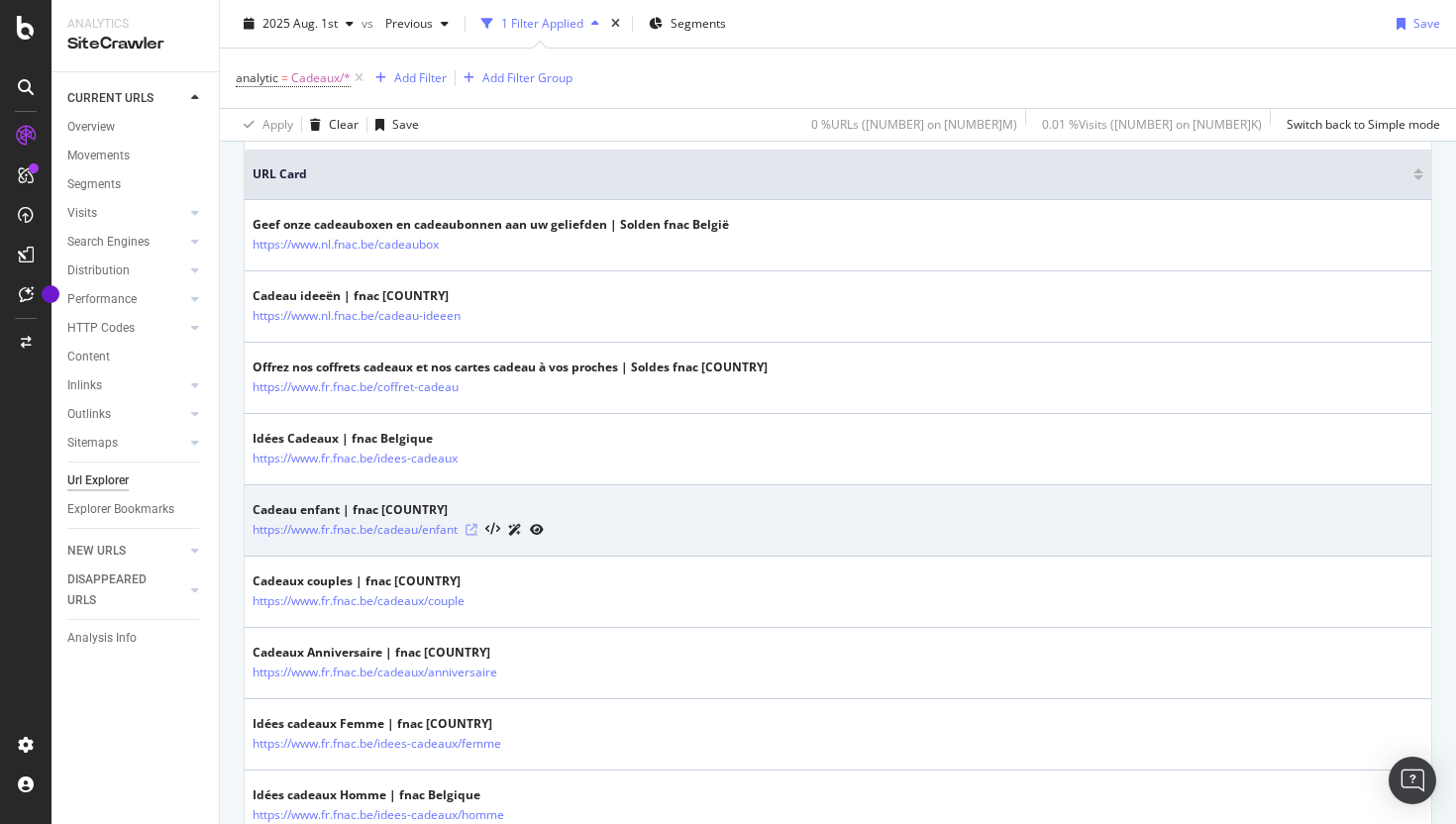 click at bounding box center [471, 530] 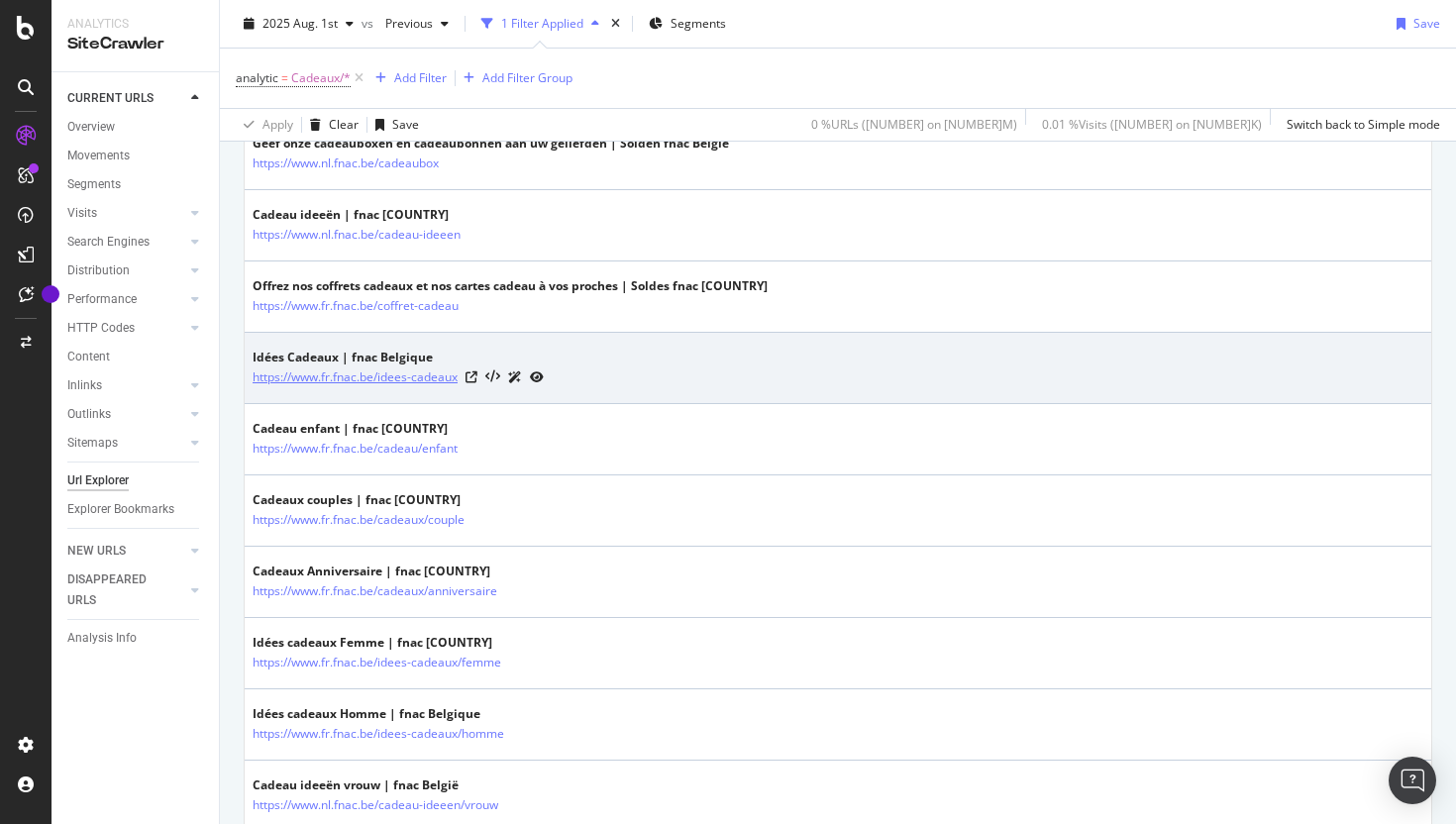 scroll, scrollTop: 532, scrollLeft: 0, axis: vertical 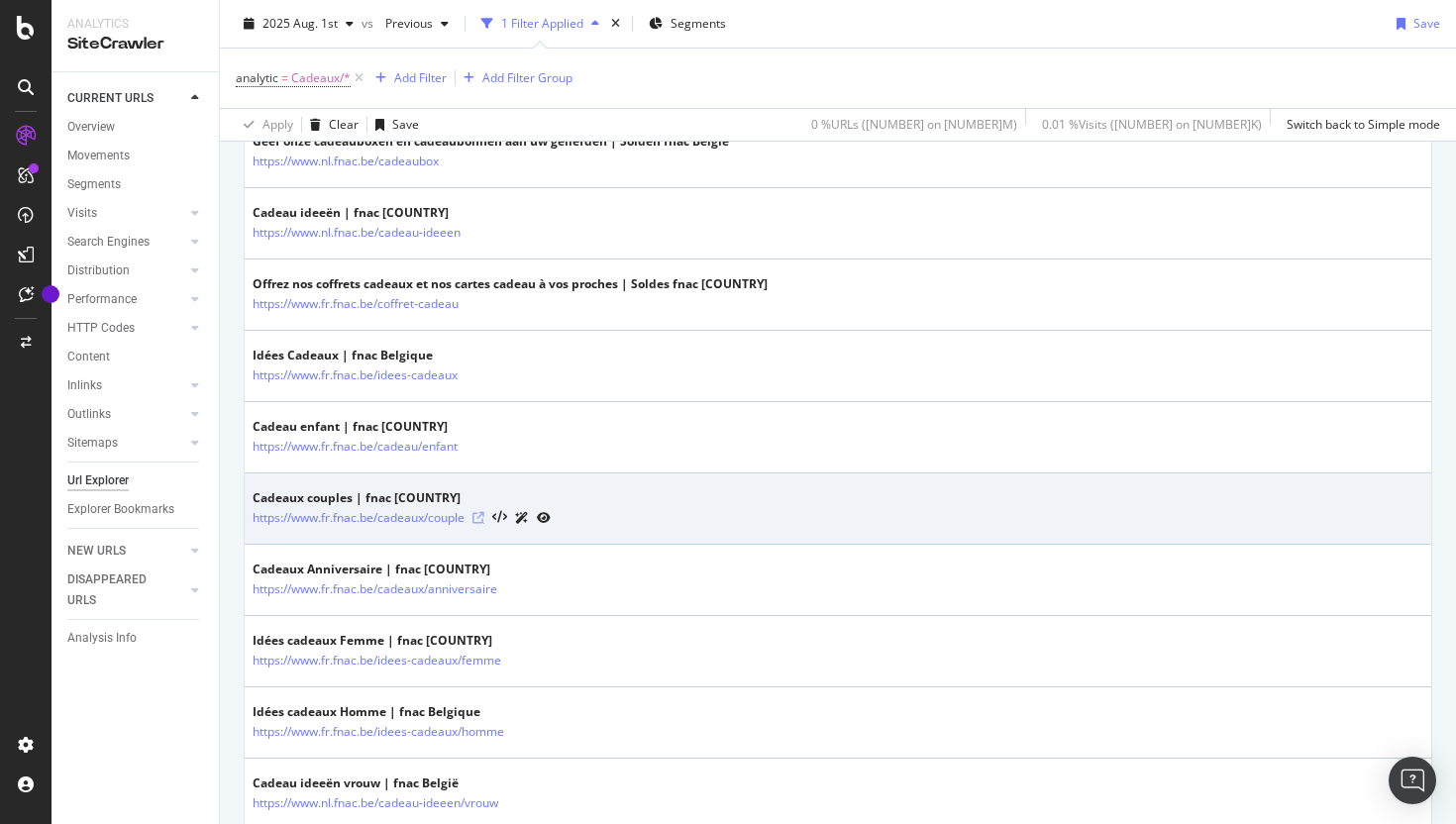 click at bounding box center [478, 518] 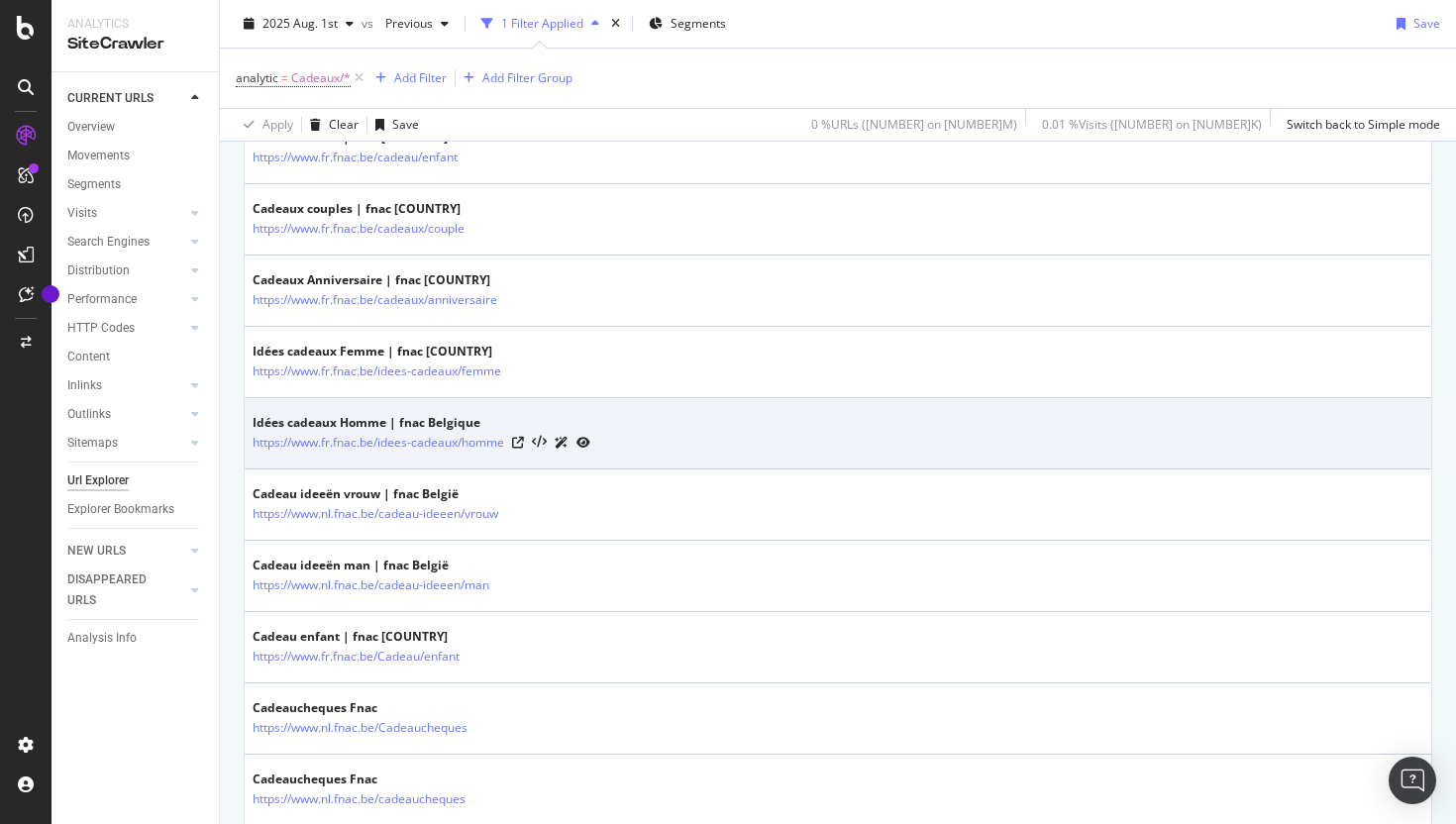 scroll, scrollTop: 828, scrollLeft: 0, axis: vertical 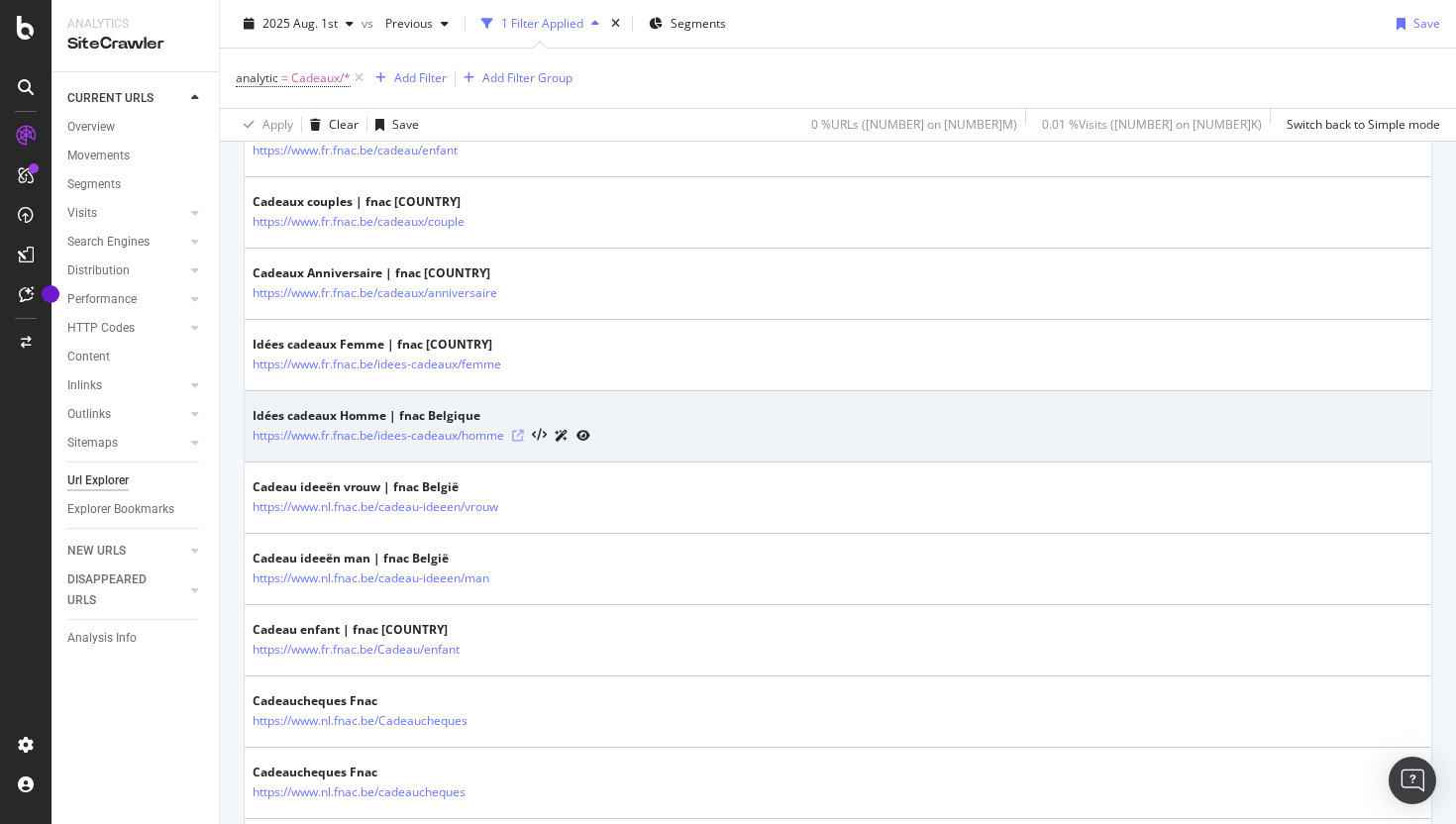 click at bounding box center [518, 436] 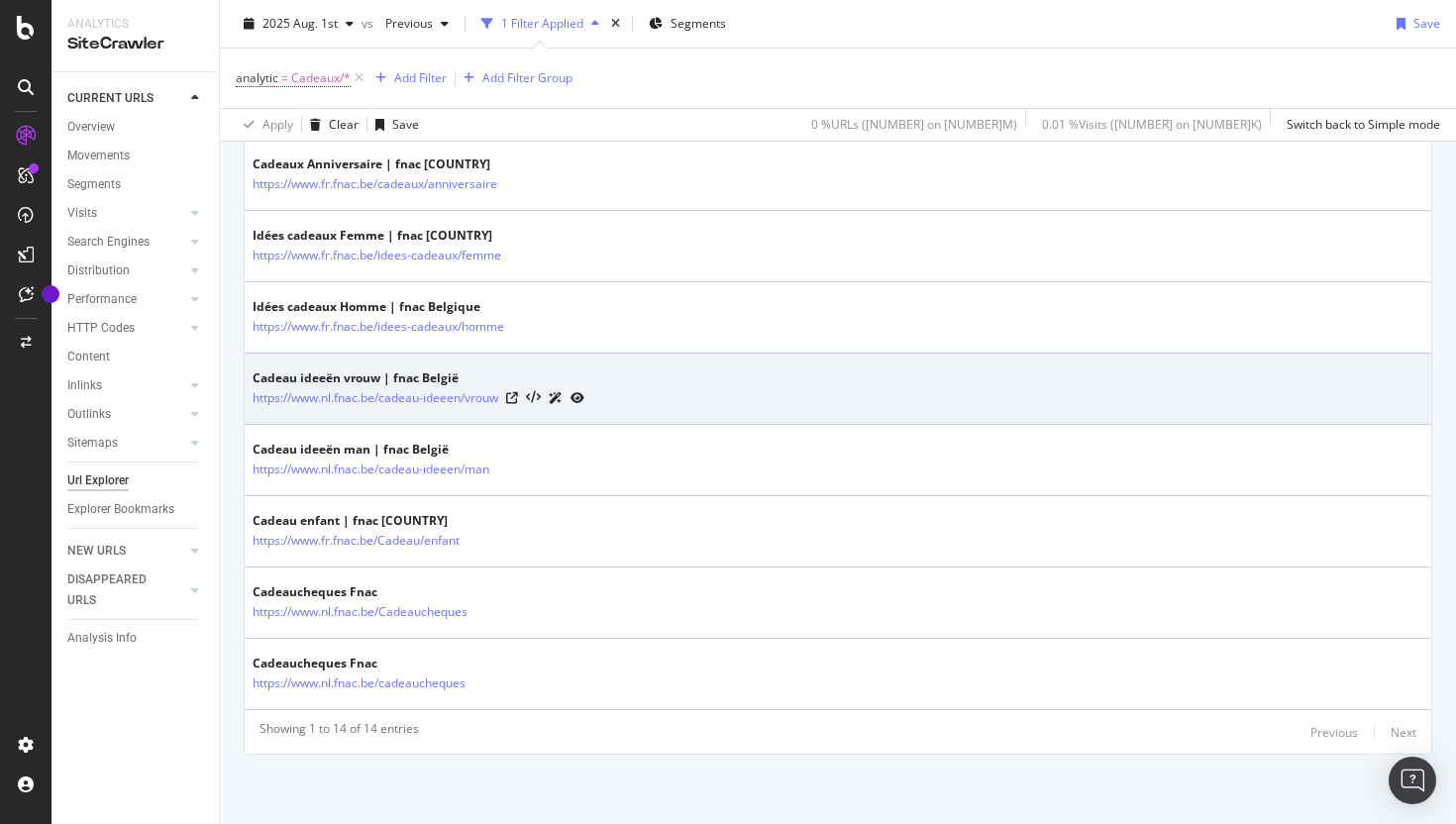 scroll, scrollTop: 938, scrollLeft: 0, axis: vertical 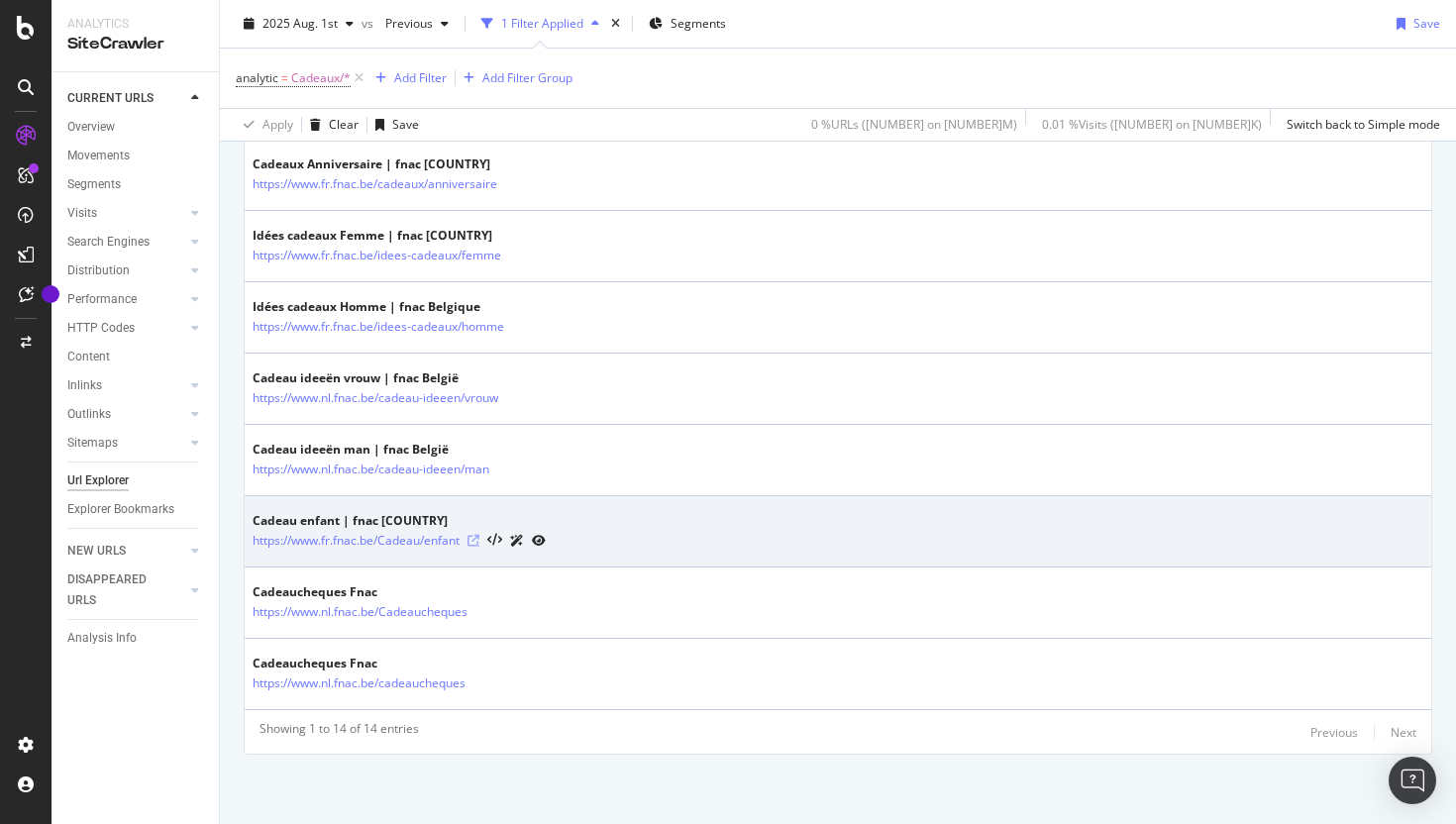 click at bounding box center (473, 541) 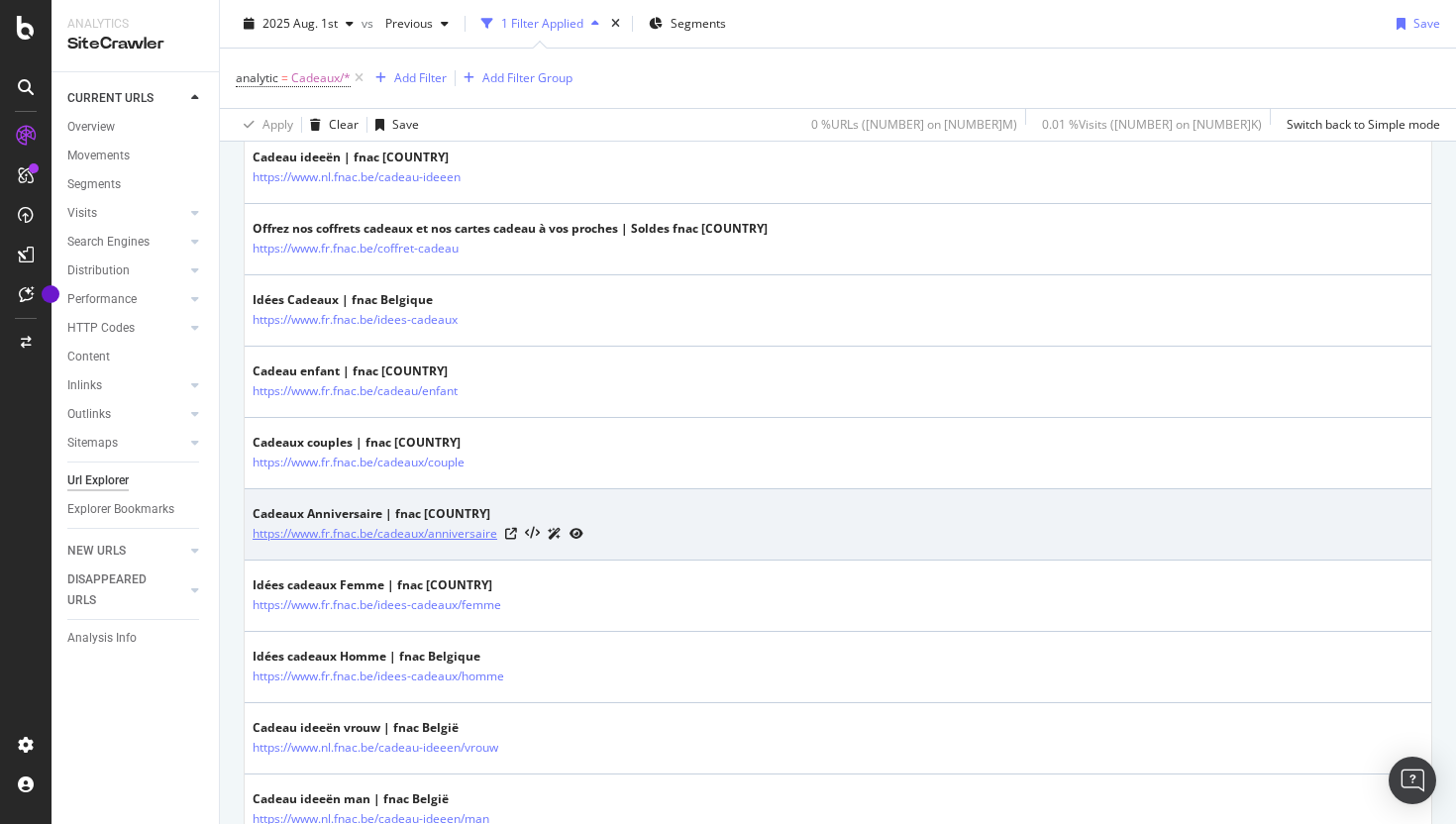 scroll, scrollTop: 0, scrollLeft: 0, axis: both 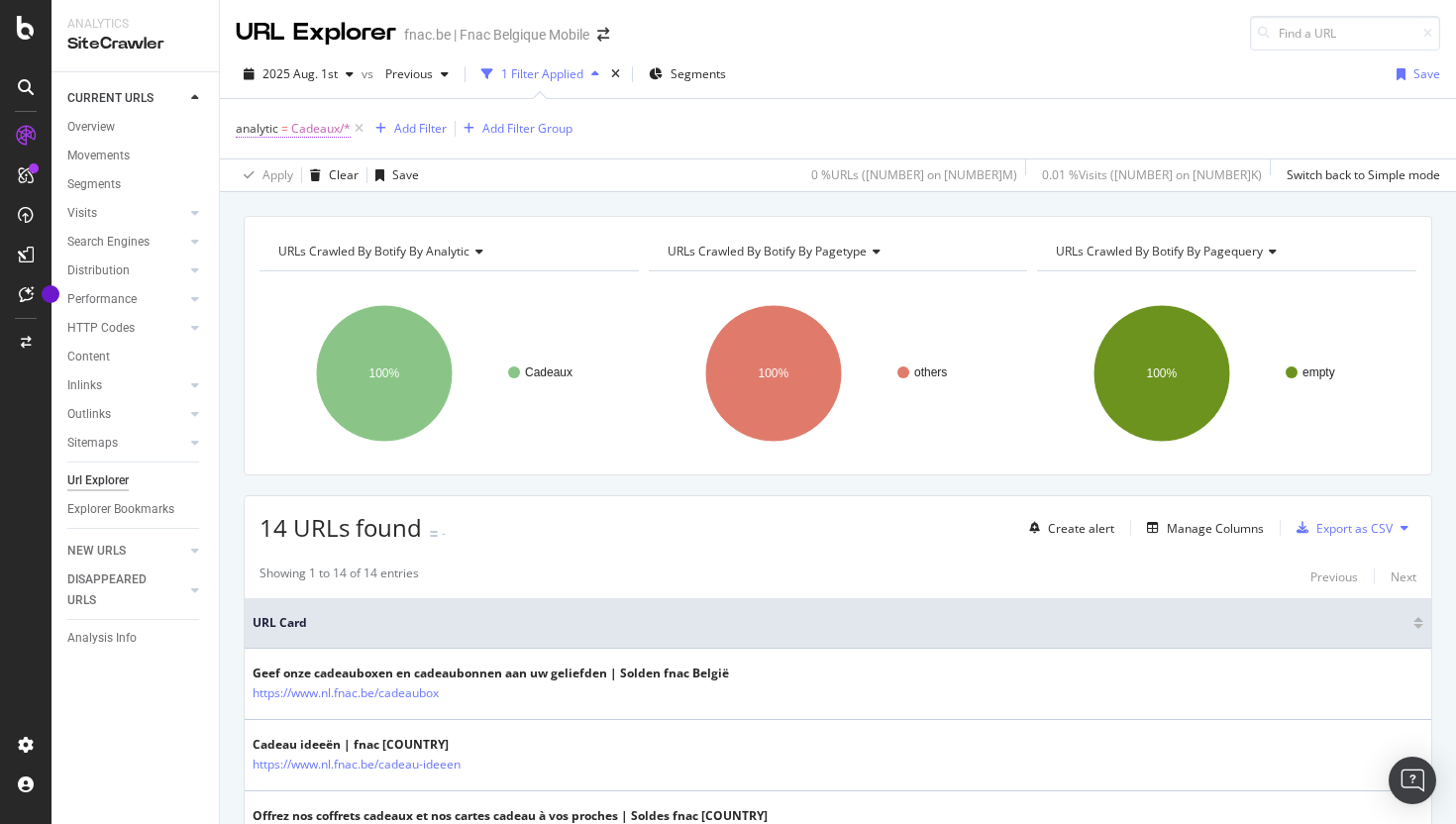 click on "Cadeaux/*" at bounding box center [321, 129] 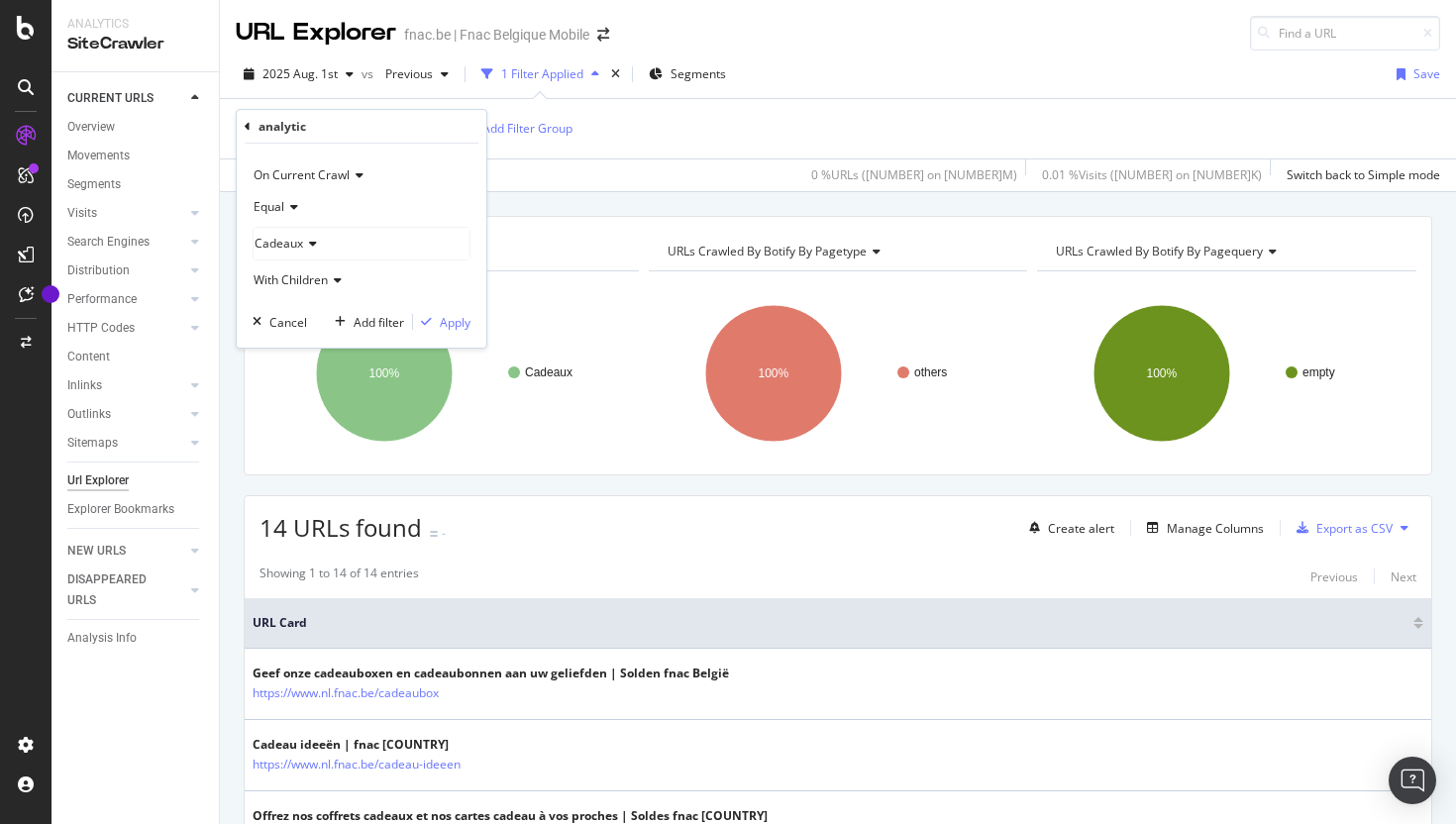 click on "Cadeaux" at bounding box center [278, 243] 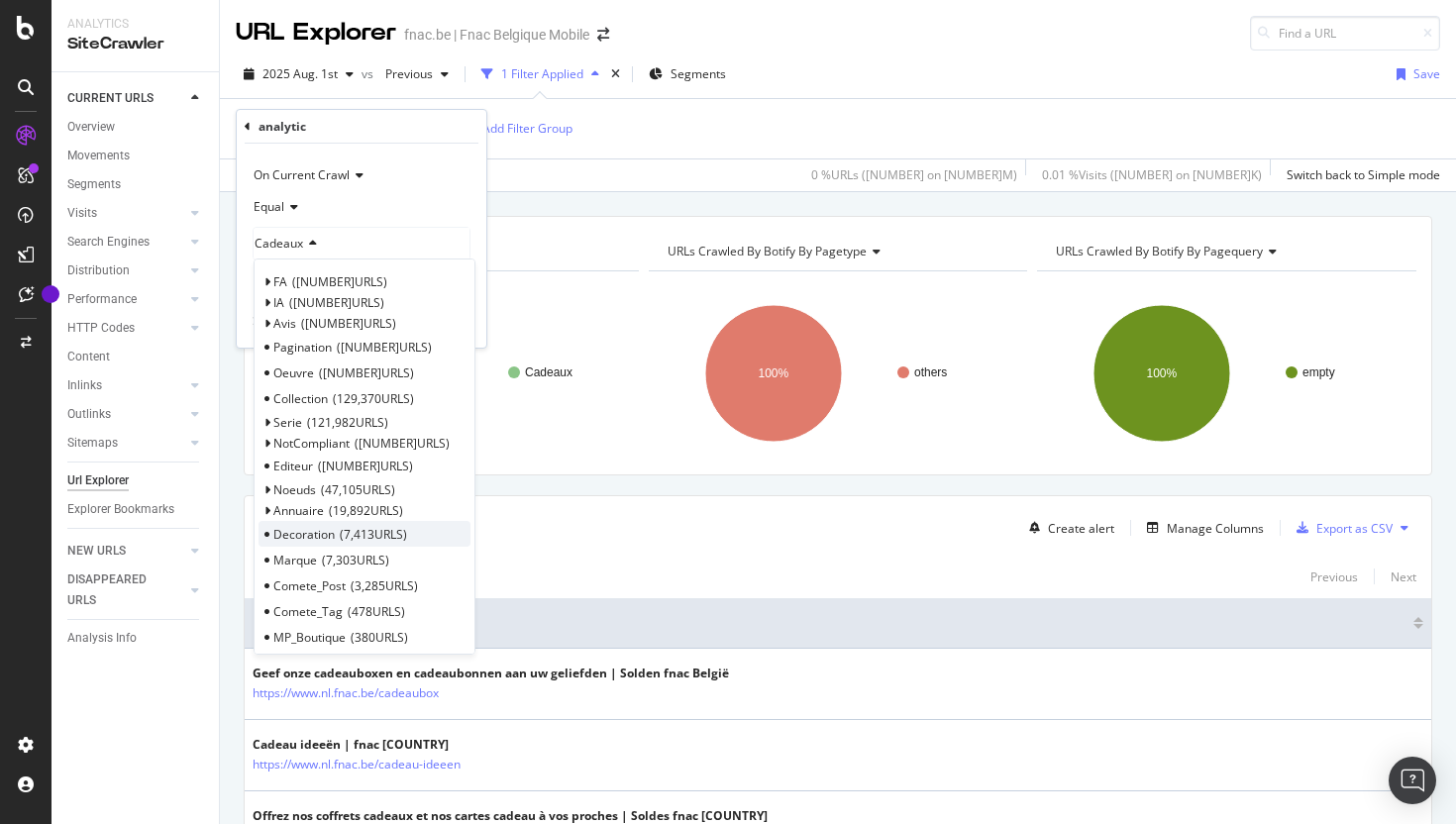 scroll, scrollTop: 457, scrollLeft: 0, axis: vertical 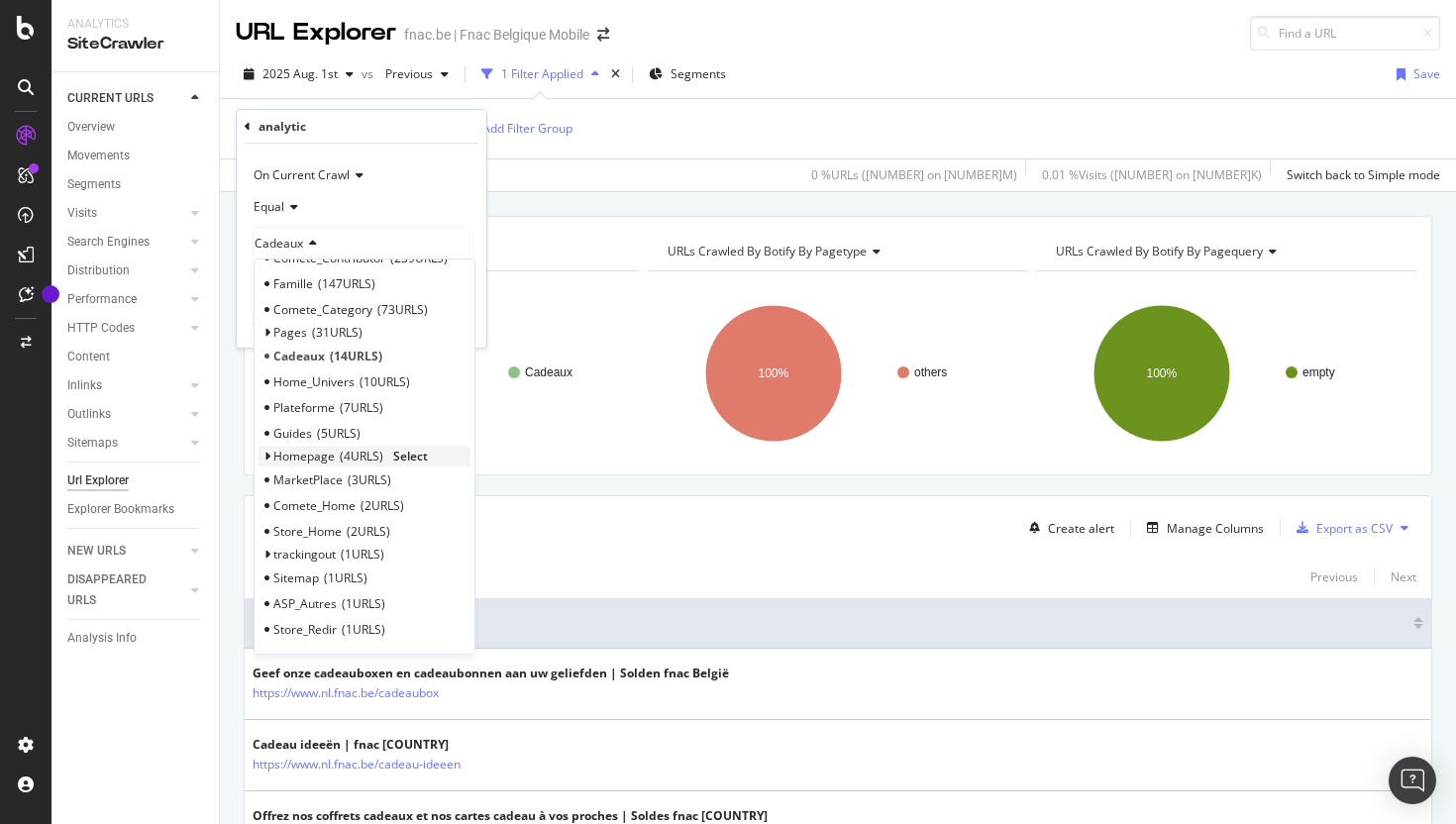 click on "Homepage [NUMBER]  URLS Select" at bounding box center (364, 456) 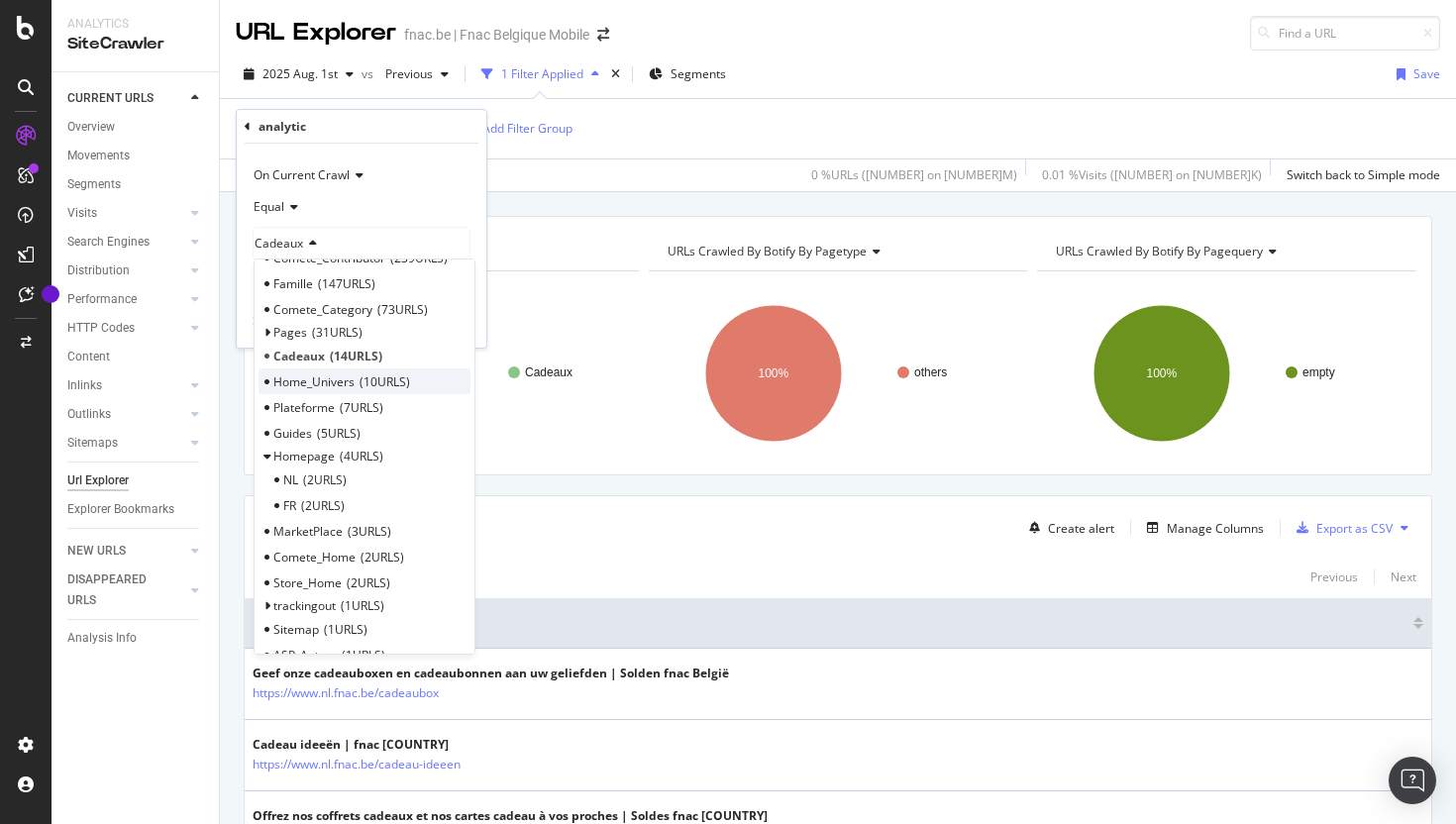 click on "Home_Univers" at bounding box center [314, 381] 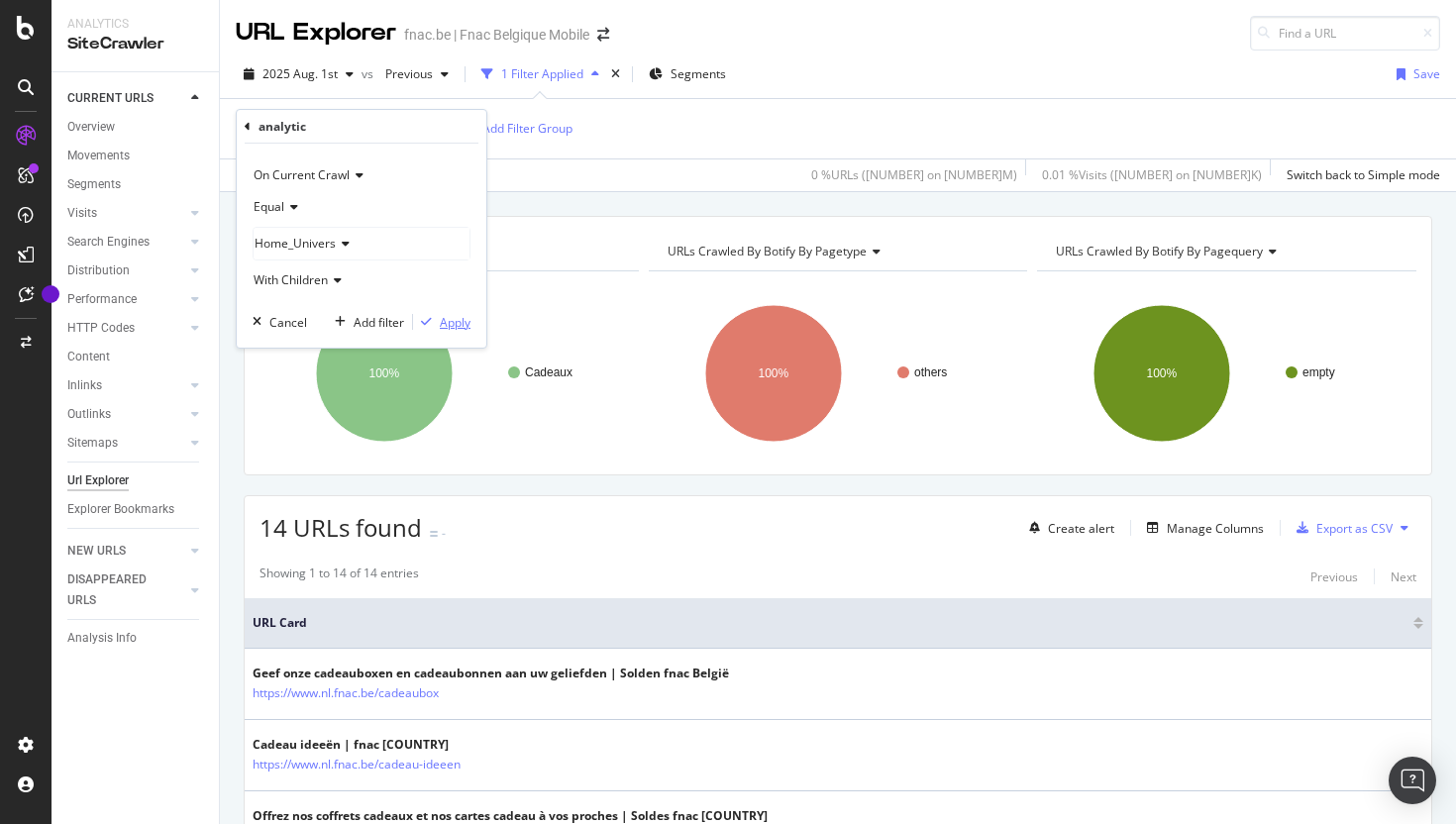 click at bounding box center [426, 322] 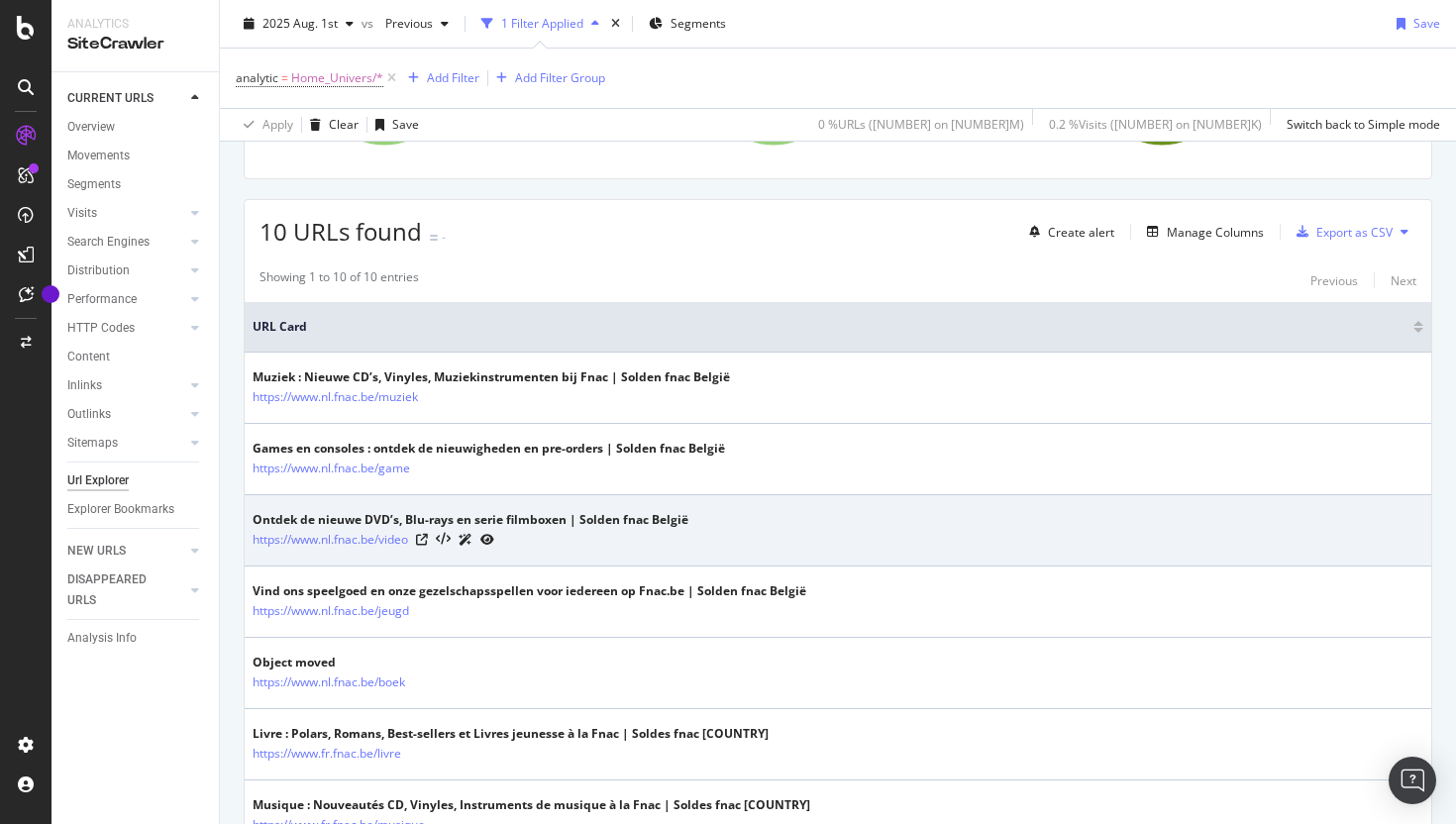 scroll, scrollTop: 0, scrollLeft: 0, axis: both 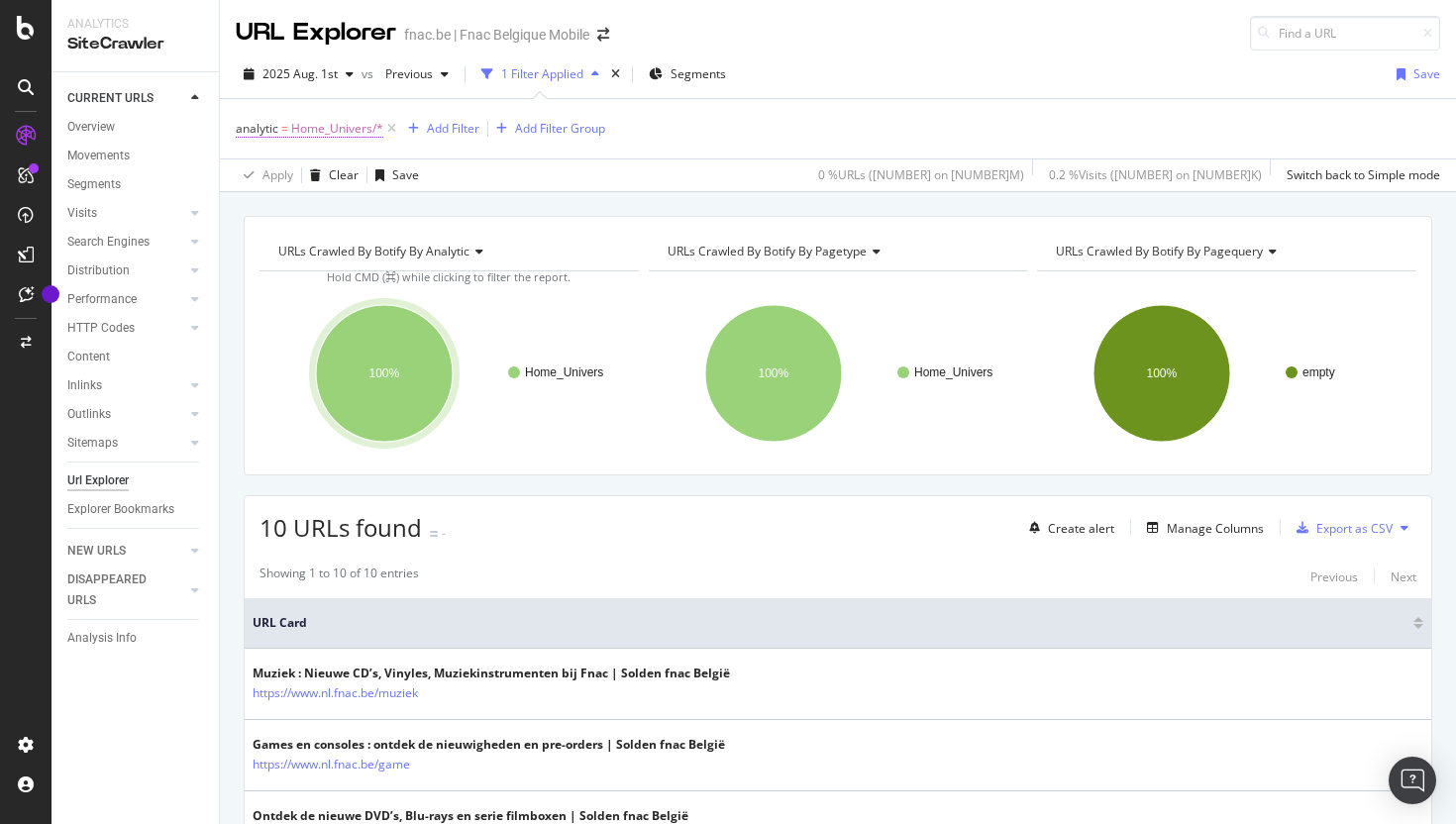 click on "Home_Univers/*" at bounding box center [337, 129] 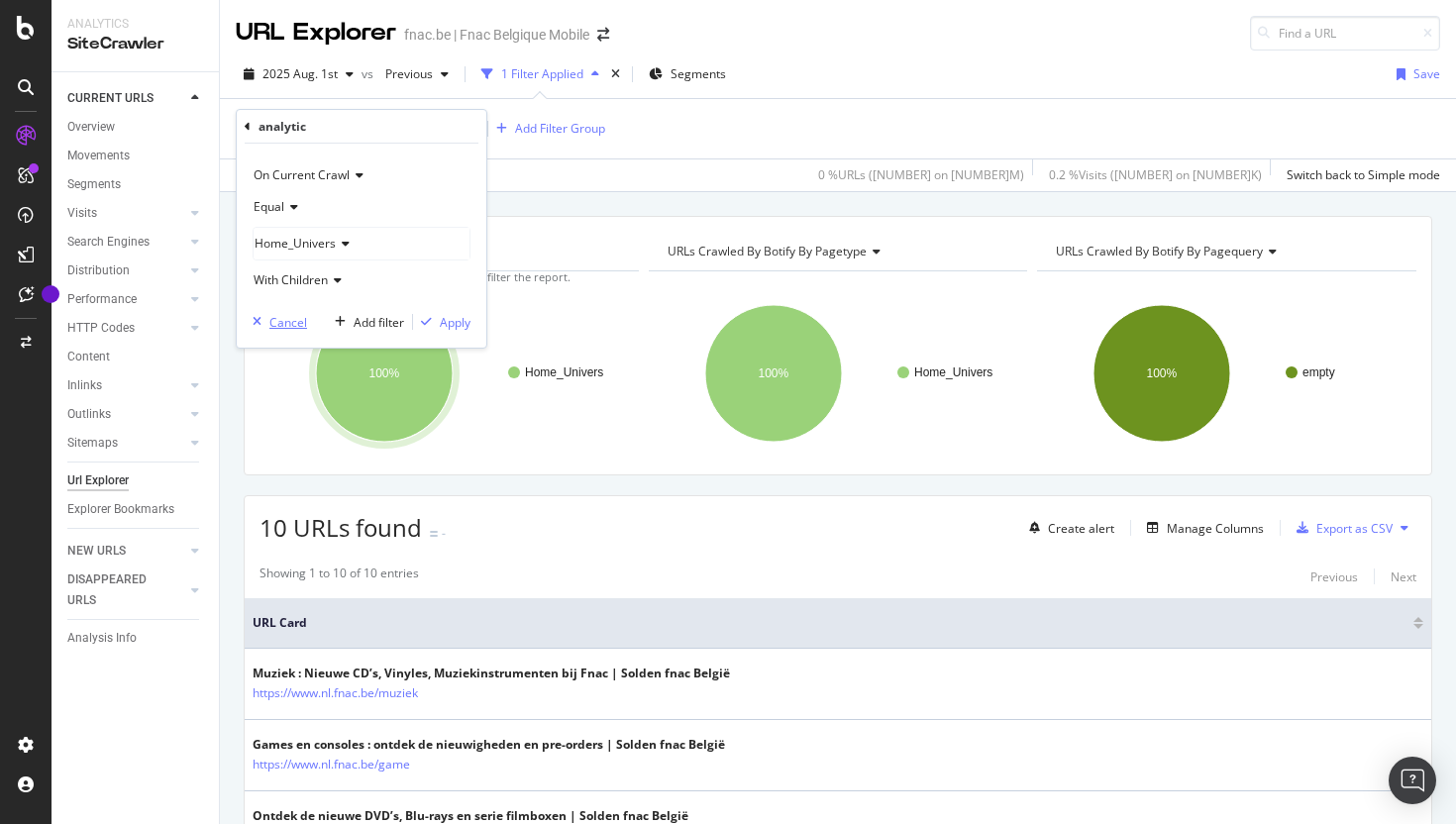 click on "Cancel" at bounding box center (288, 322) 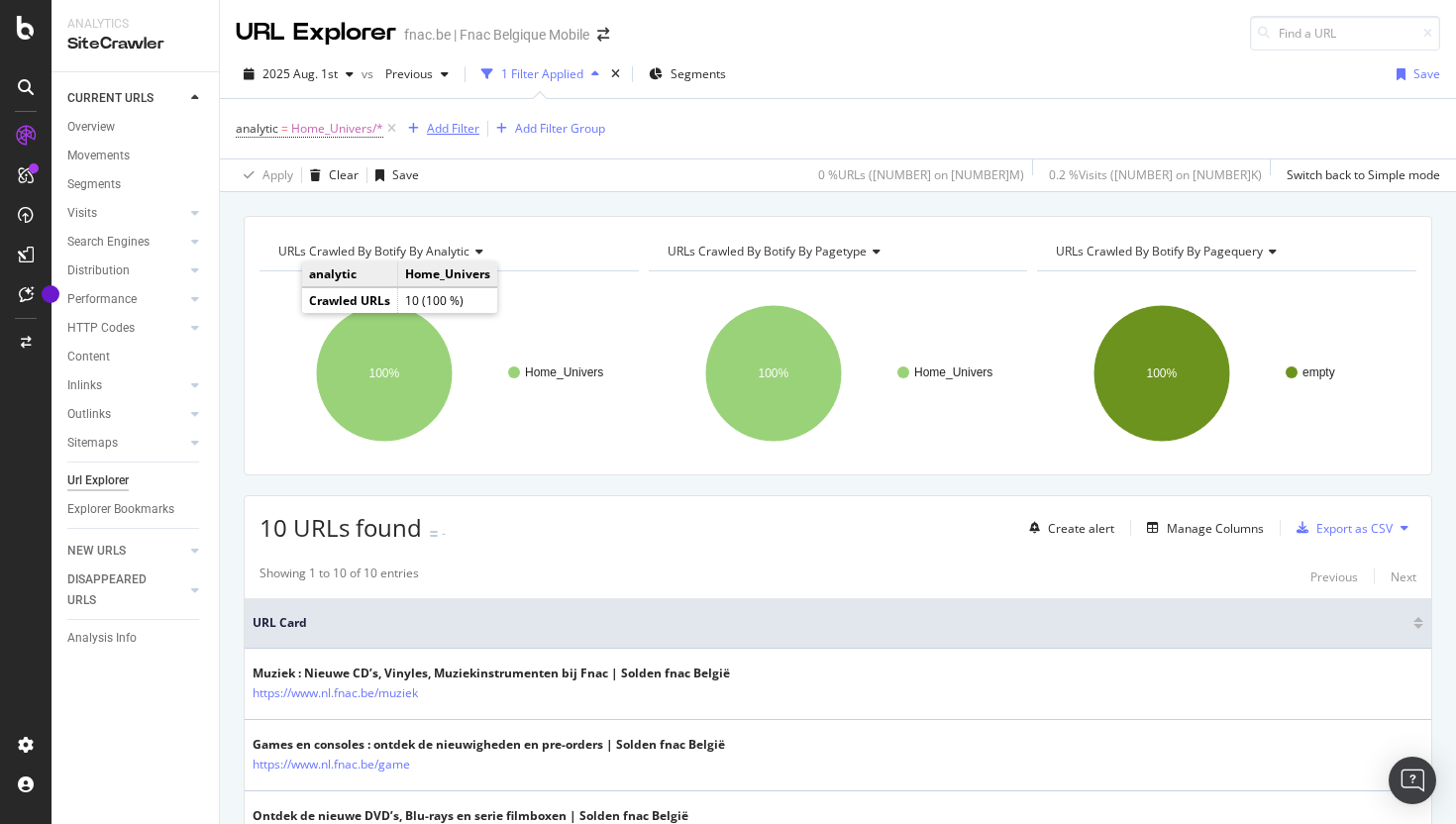 click at bounding box center (413, 129) 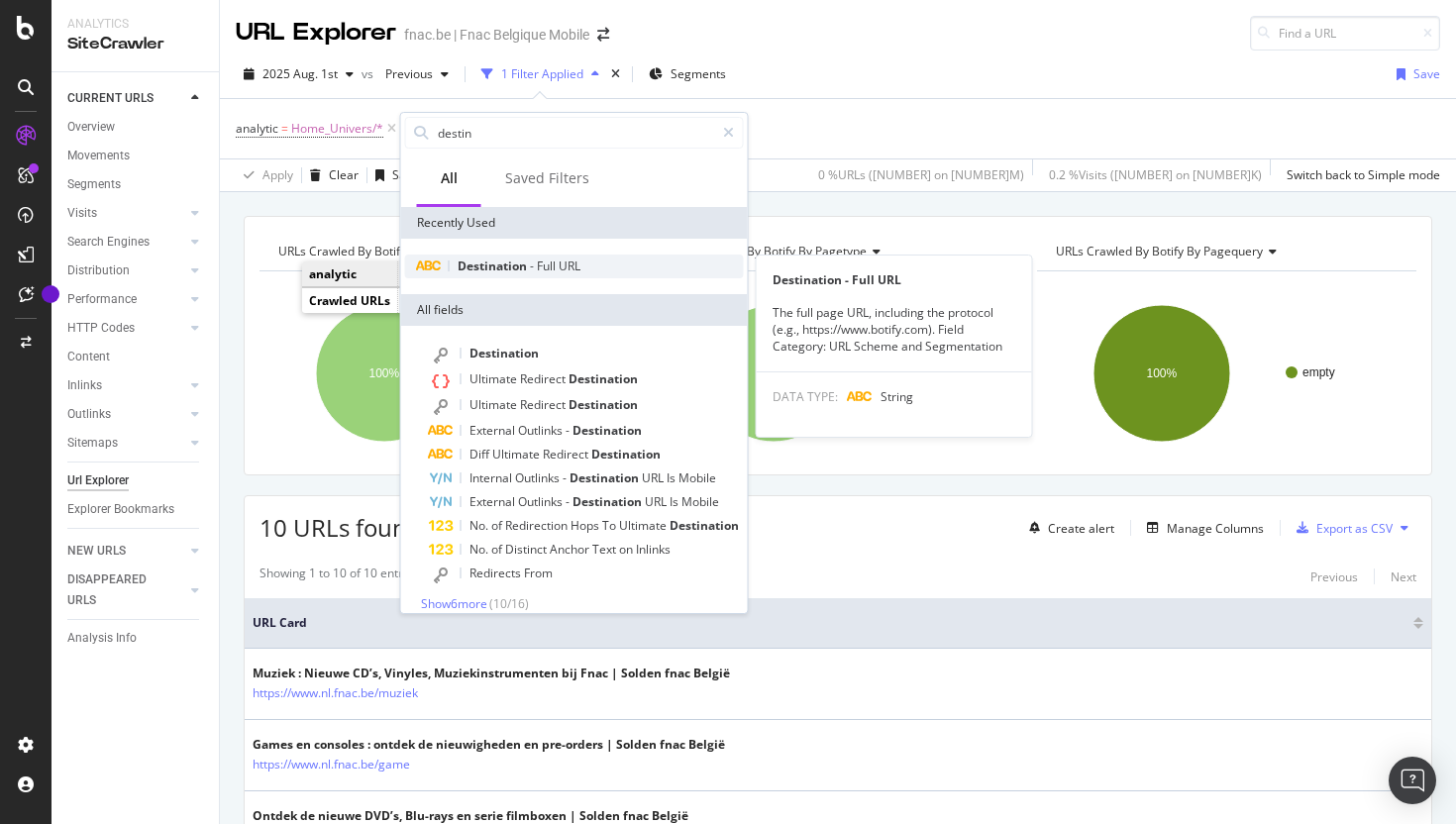 click on "Full" at bounding box center [548, 265] 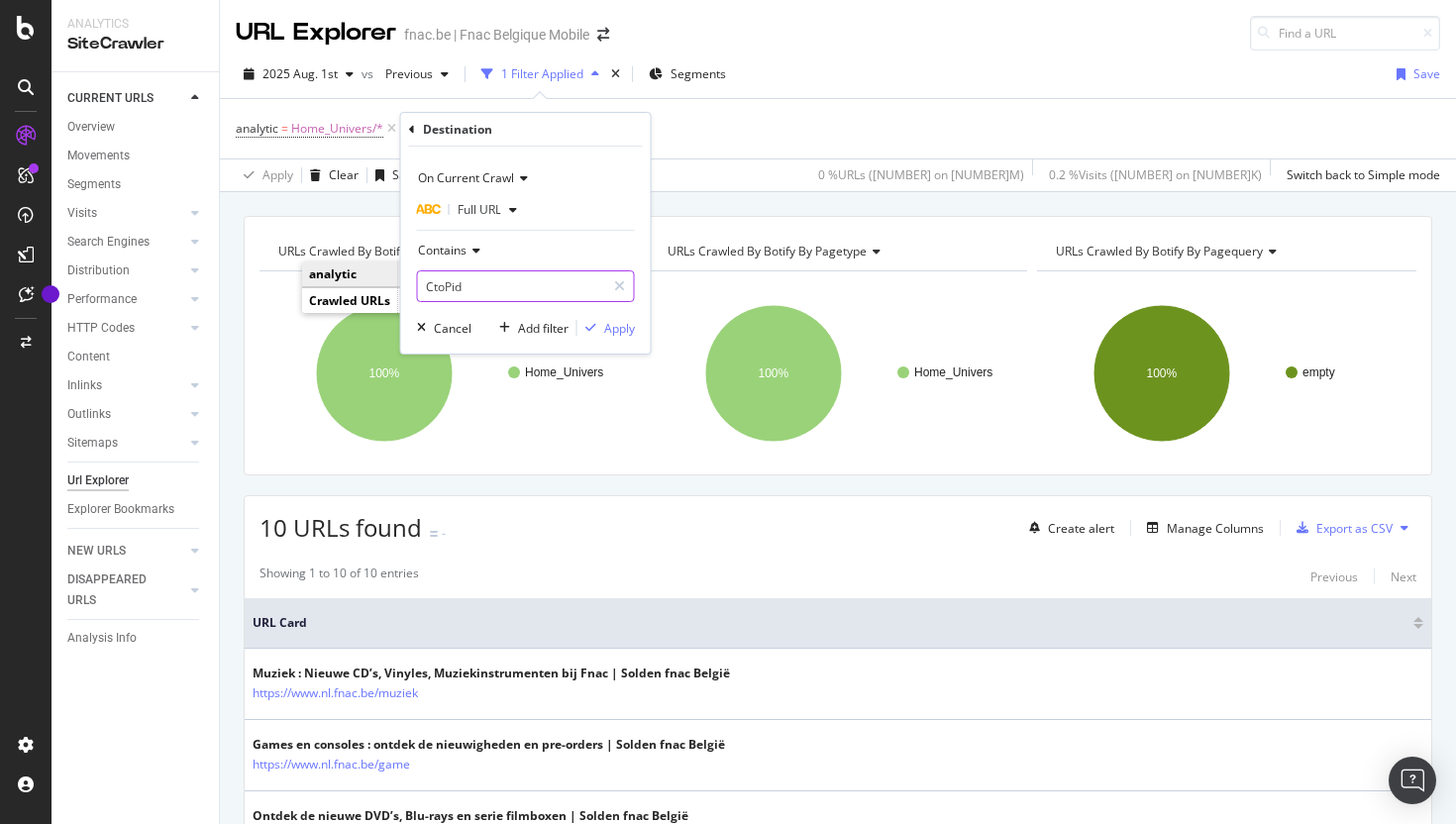 click on "CtoPid" at bounding box center [511, 286] 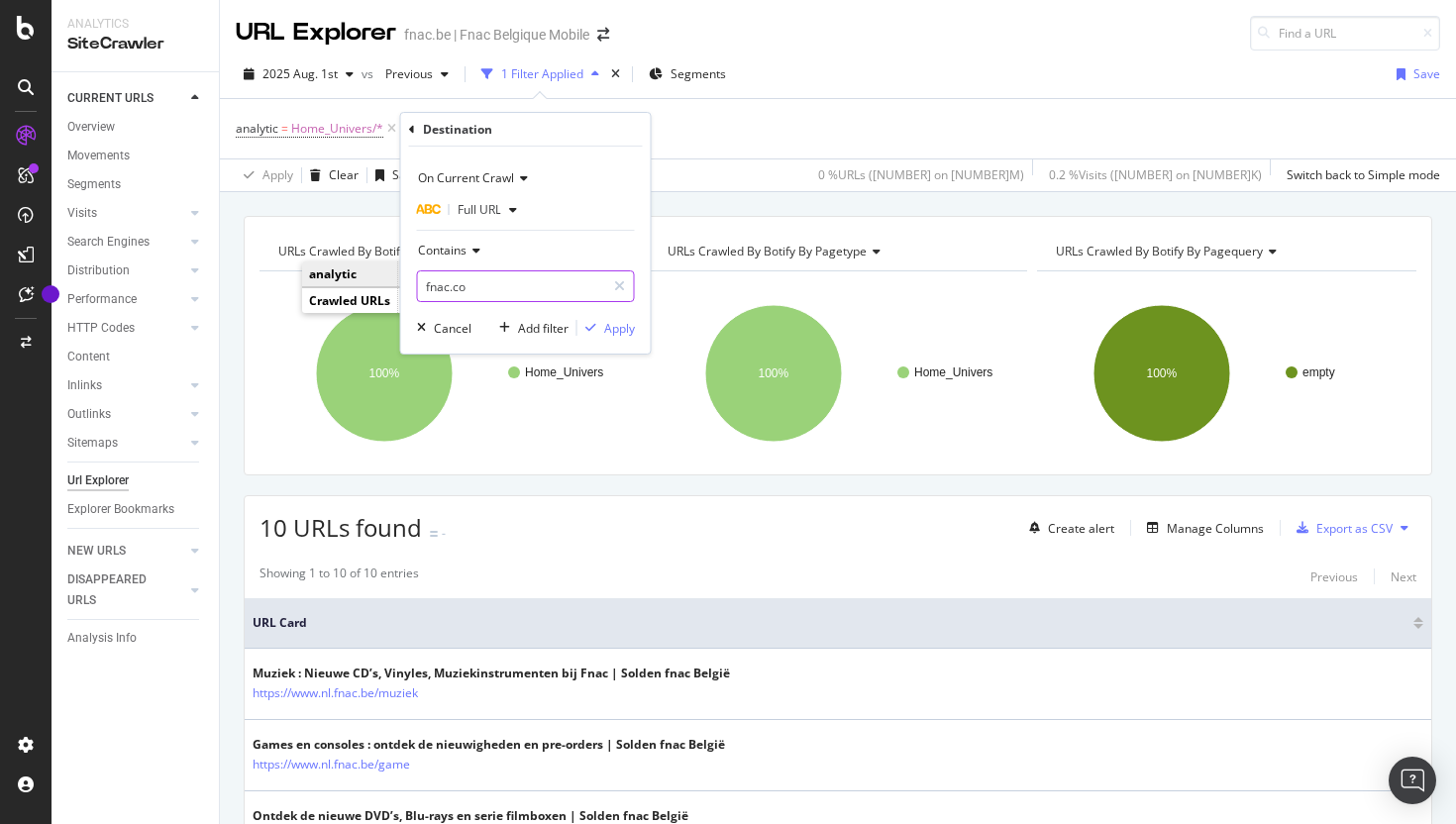 type on "fnac.com" 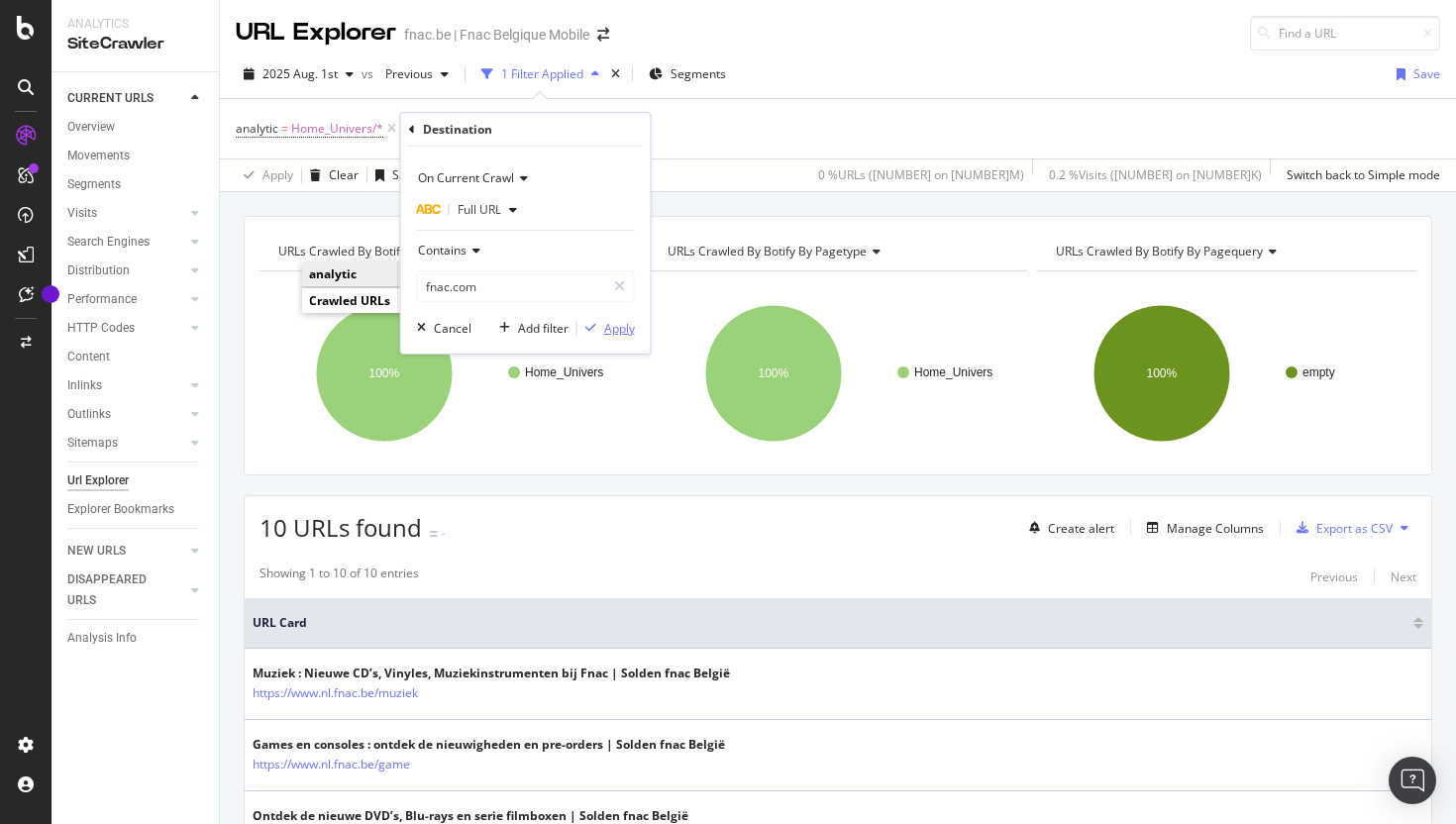 click on "Apply" at bounding box center [619, 328] 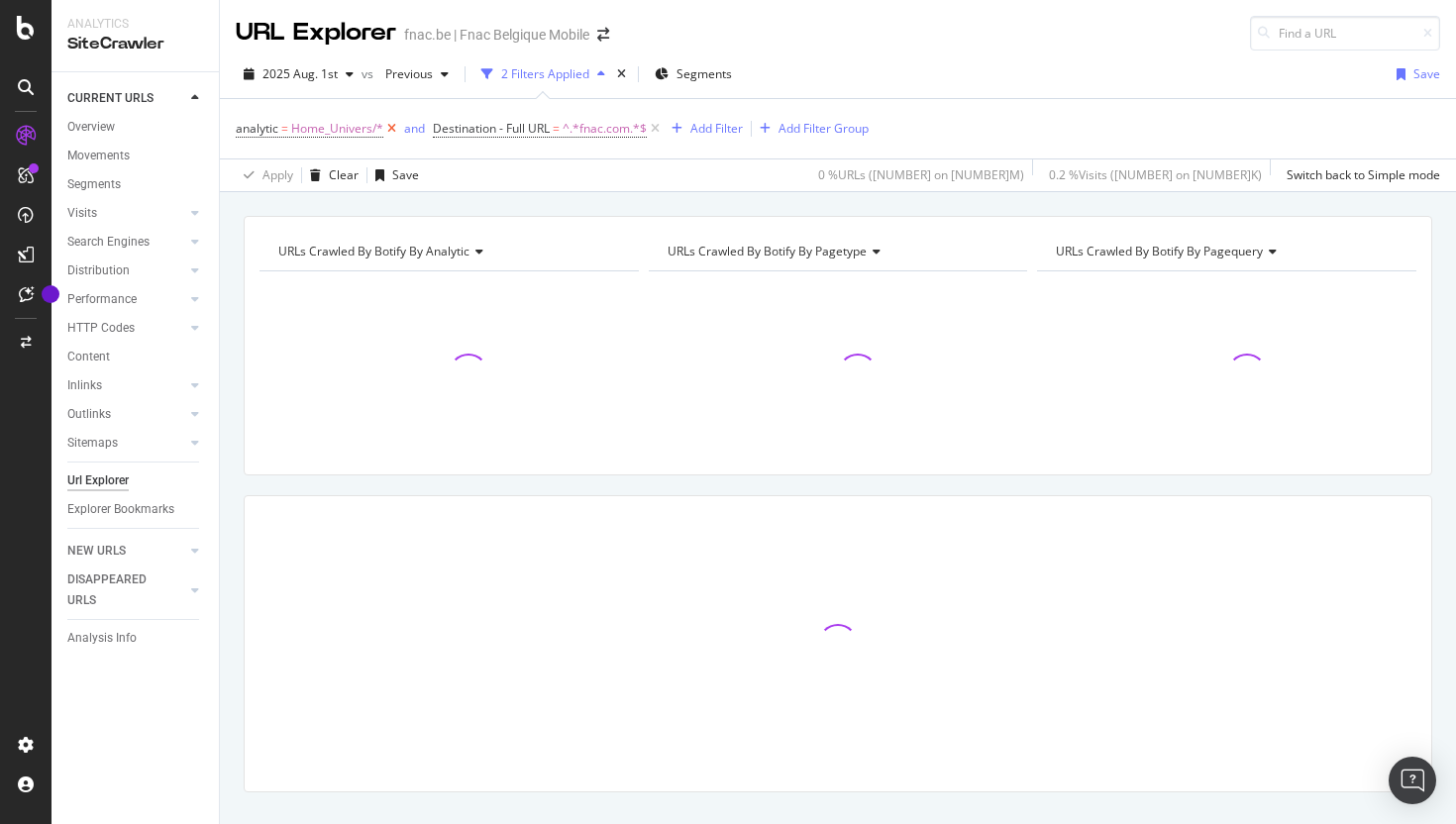 click at bounding box center [391, 129] 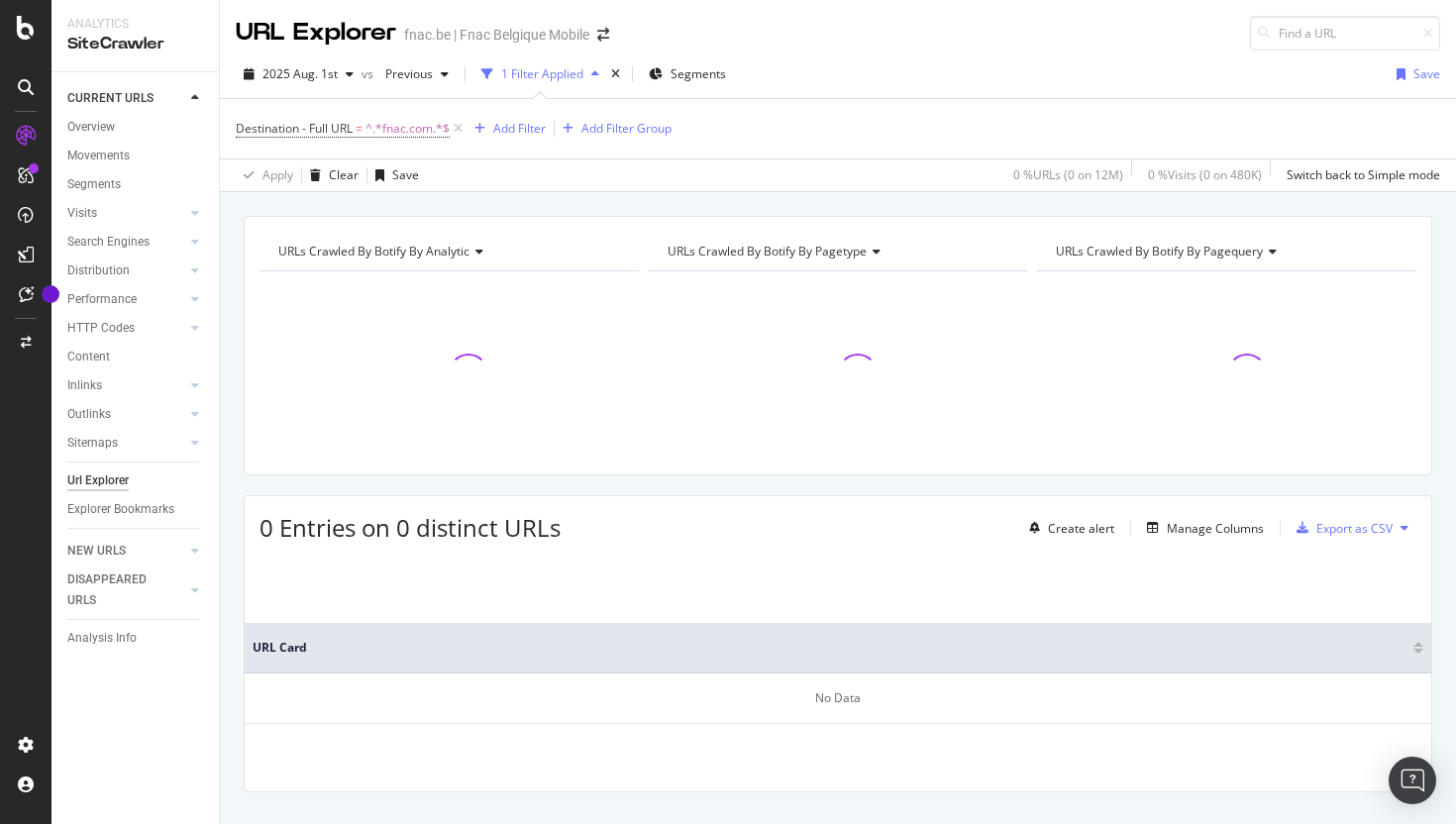 scroll, scrollTop: 38, scrollLeft: 0, axis: vertical 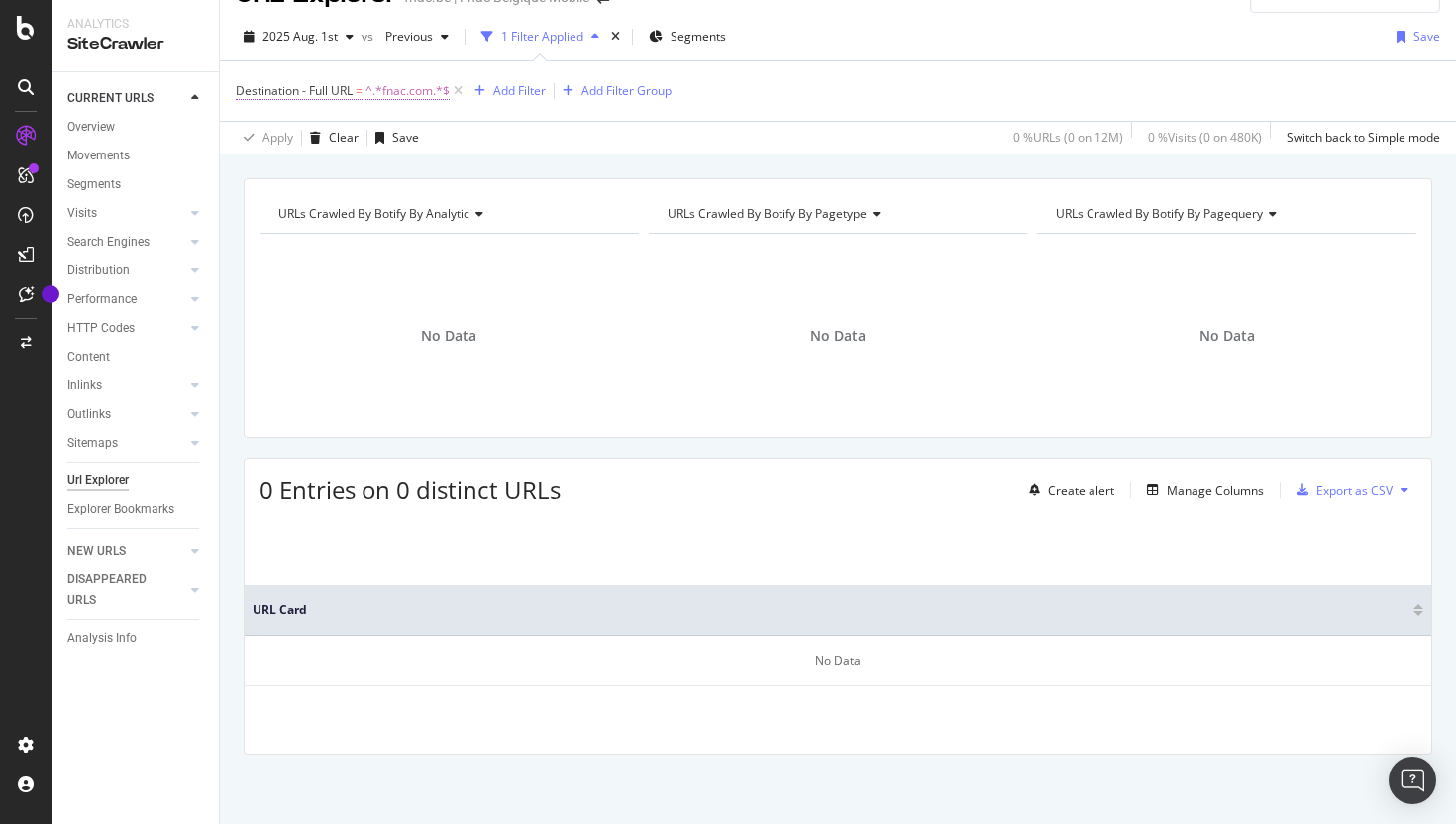click on "Destination - Full URL" at bounding box center [294, 90] 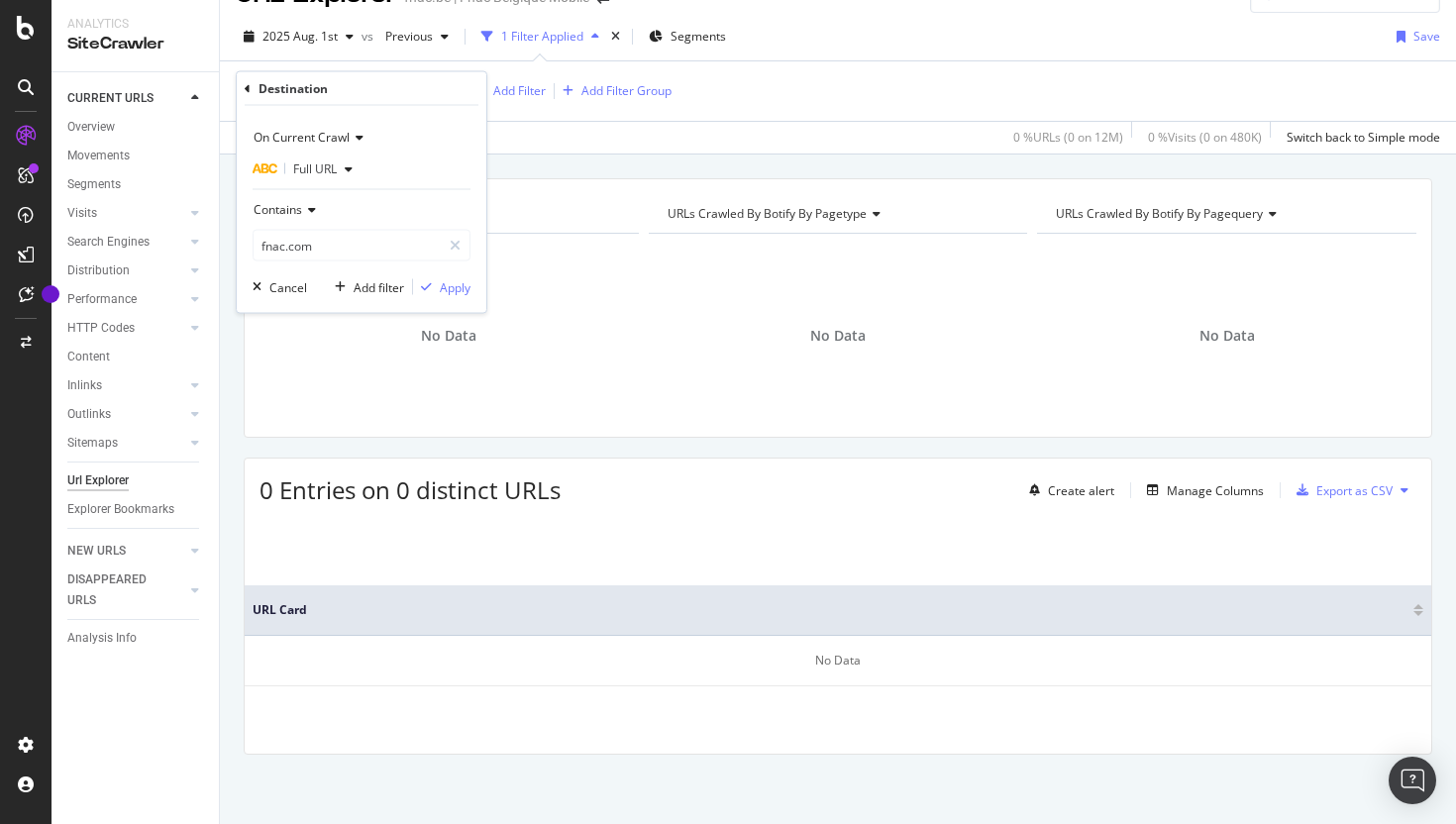 click at bounding box center (248, 88) 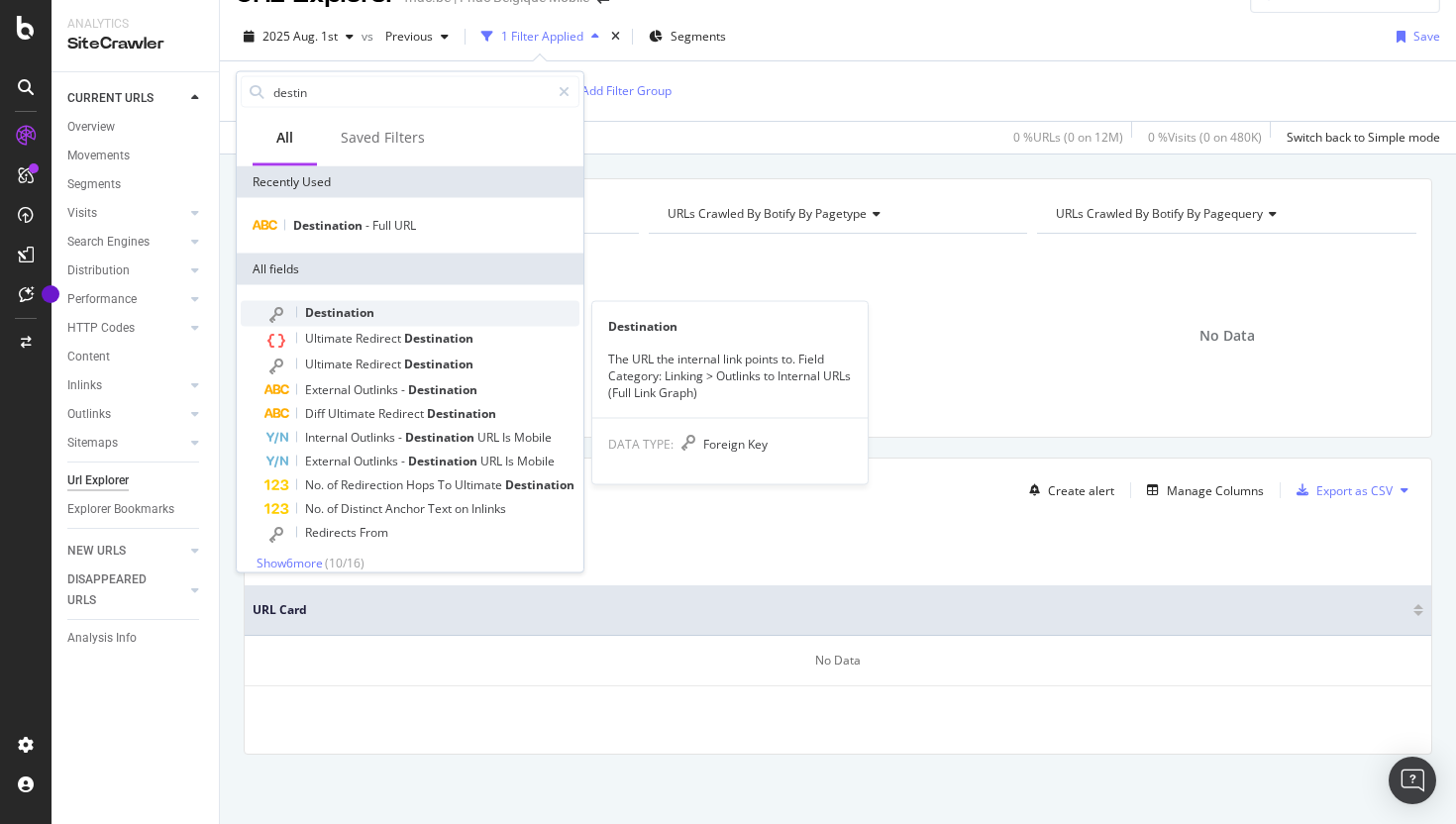 click on "Destination" at bounding box center [422, 314] 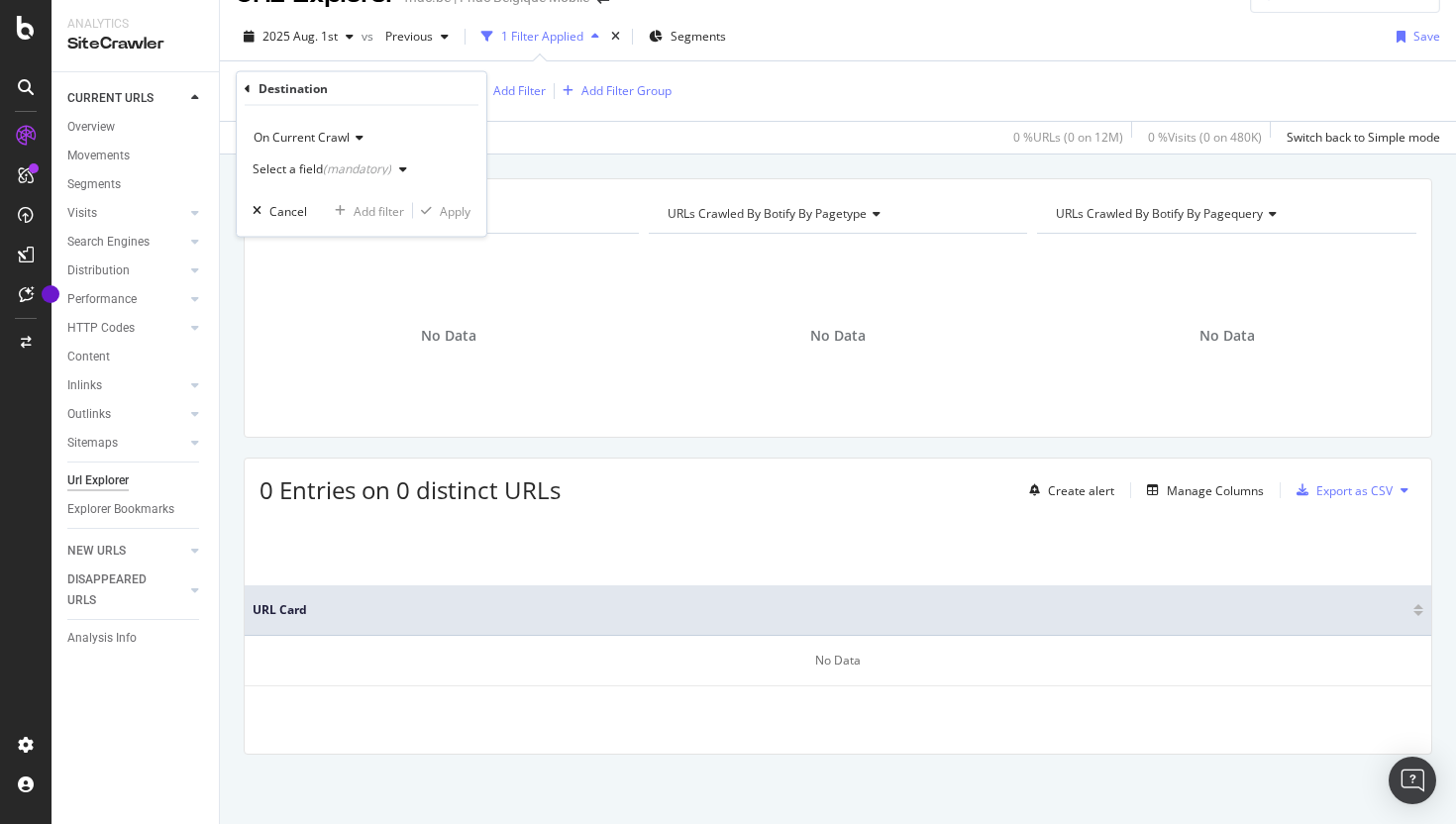 click on "(mandatory)" at bounding box center (357, 168) 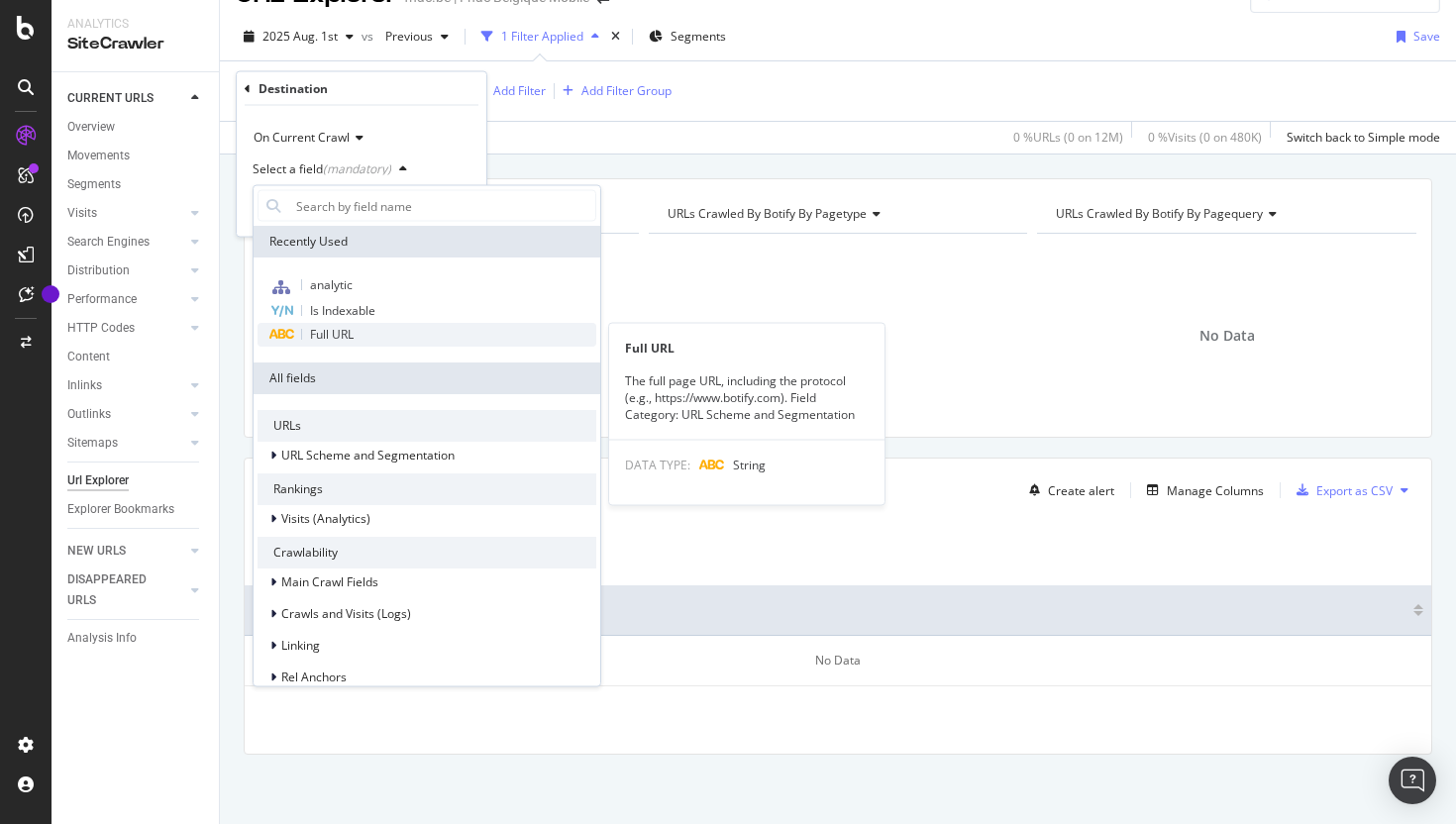 click on "Full URL" at bounding box center (427, 335) 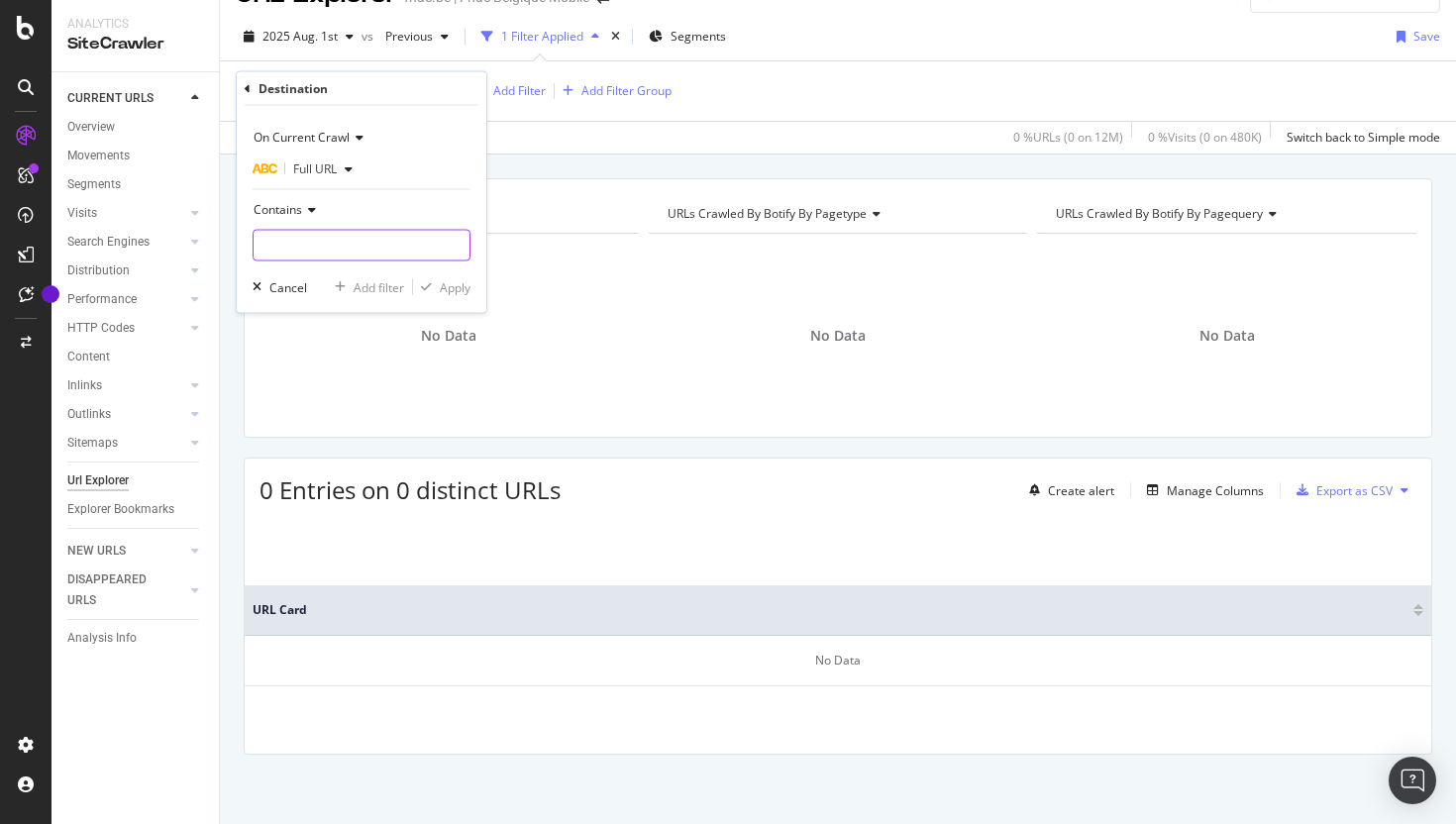 click at bounding box center [362, 246] 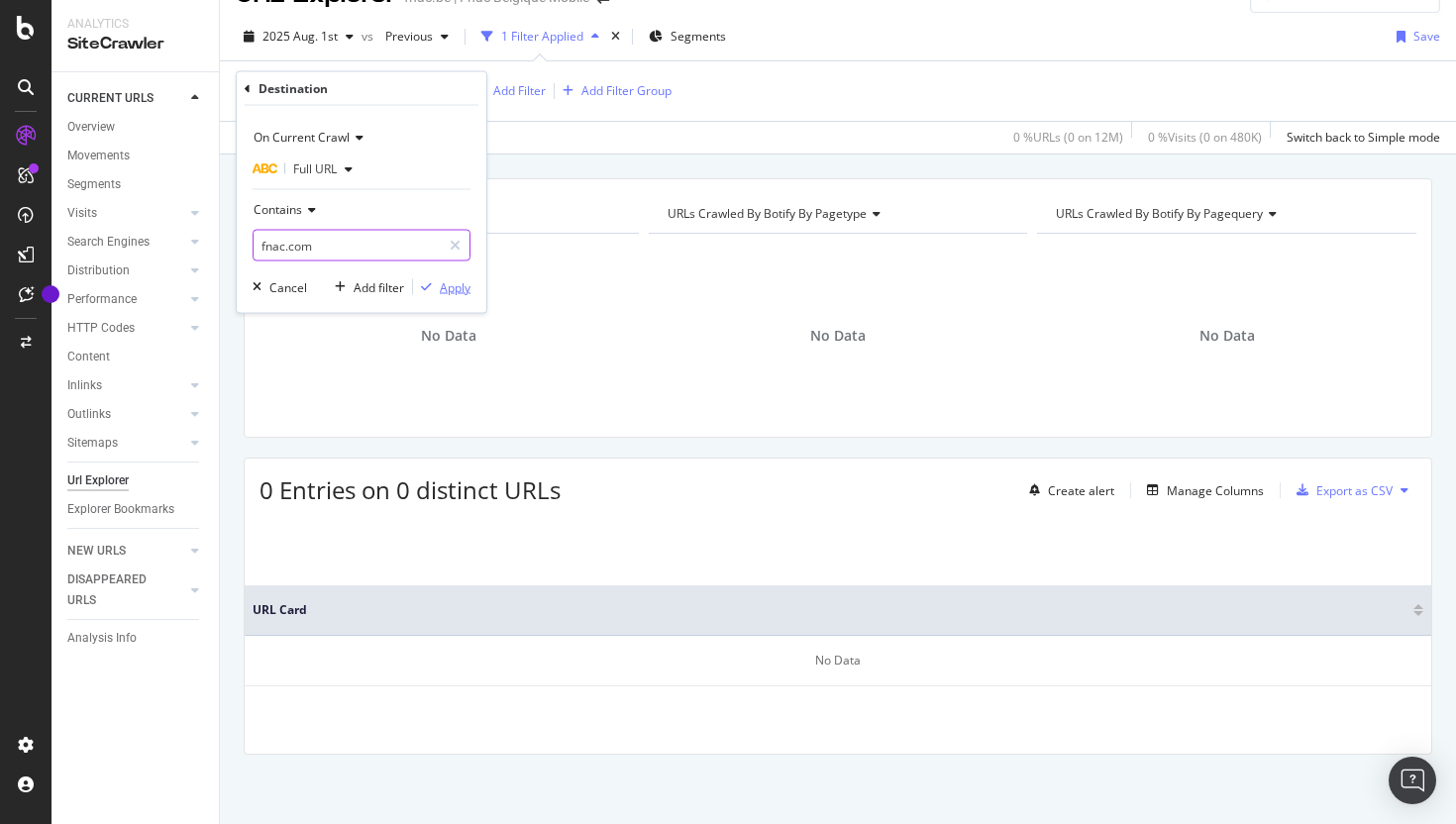 type on "fnac.com" 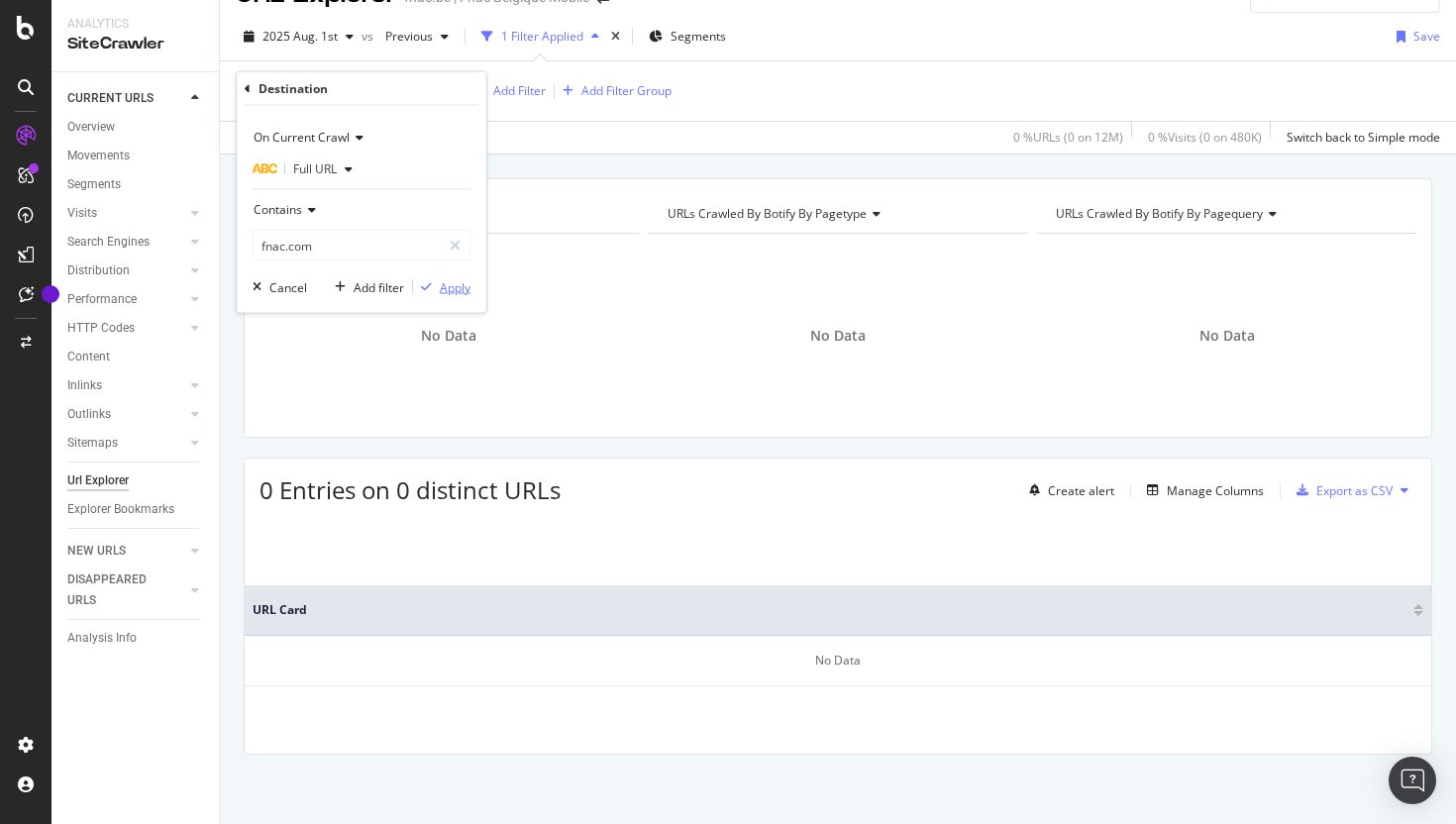 click at bounding box center (426, 287) 